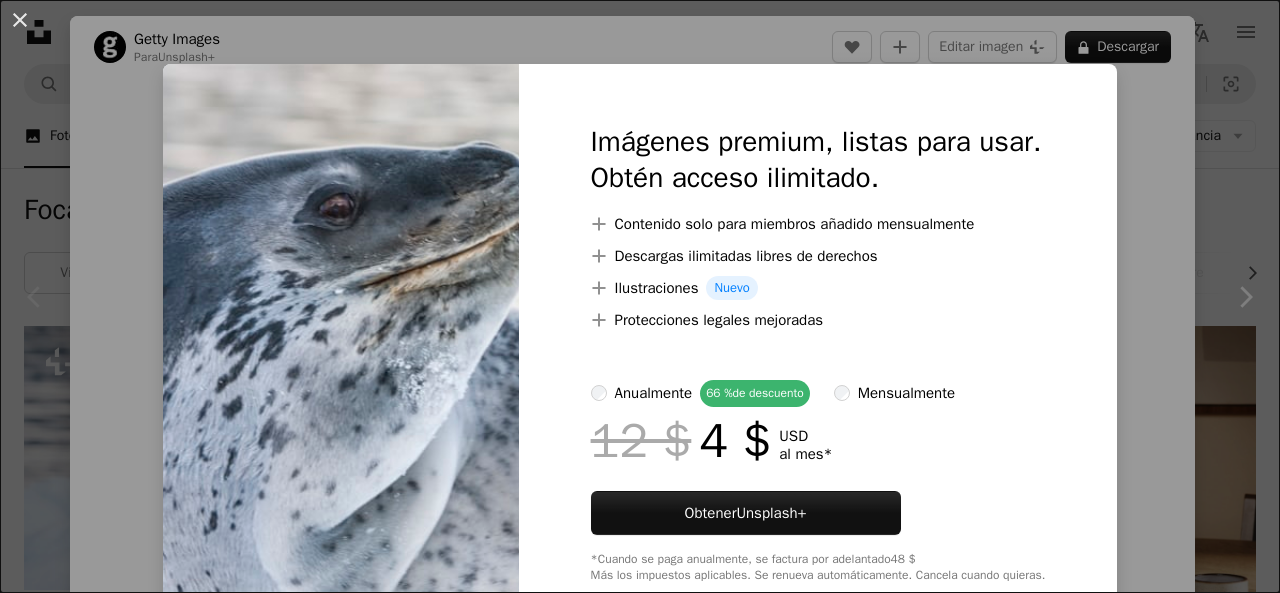 scroll, scrollTop: 0, scrollLeft: 0, axis: both 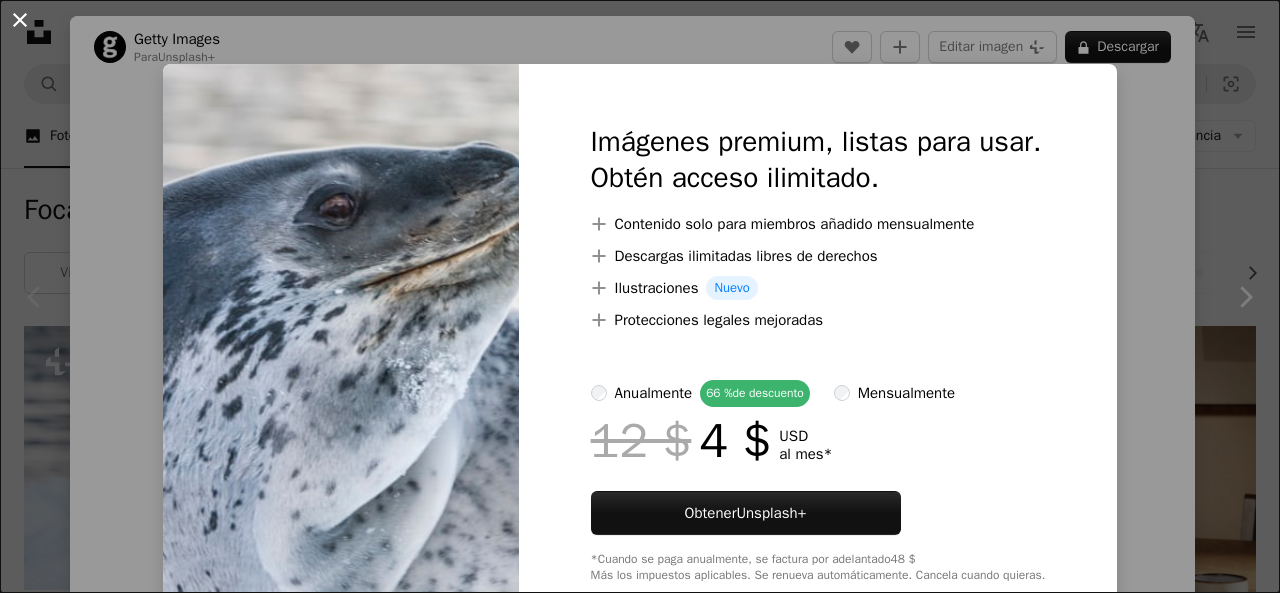 click on "An X shape" at bounding box center (20, 20) 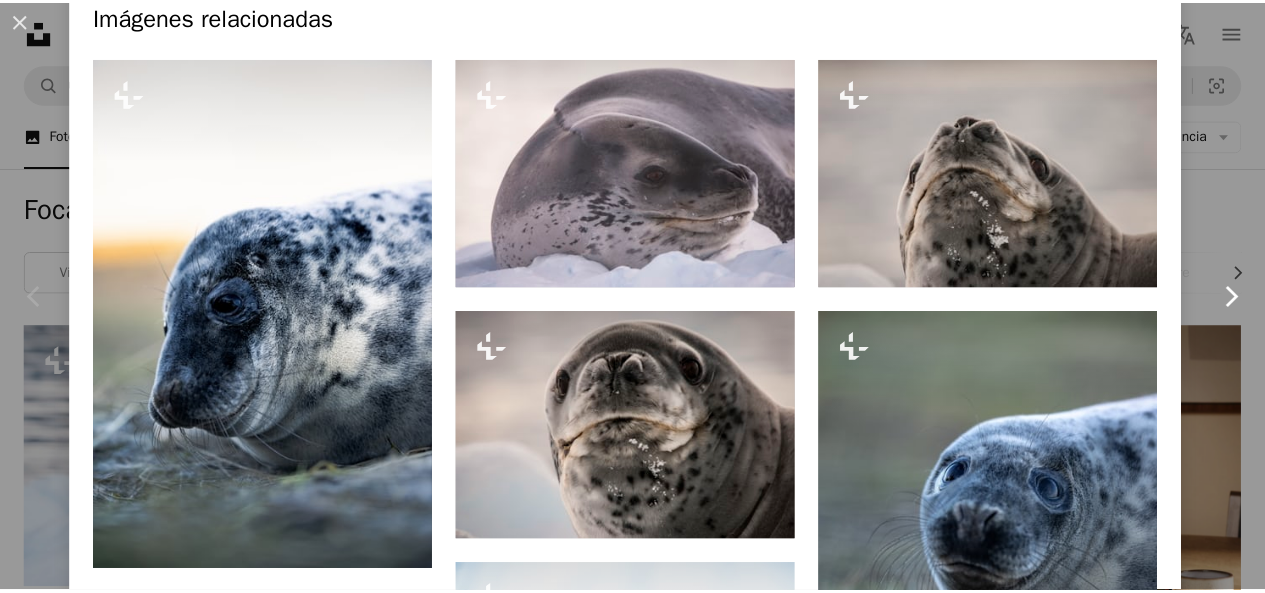 scroll, scrollTop: 914, scrollLeft: 0, axis: vertical 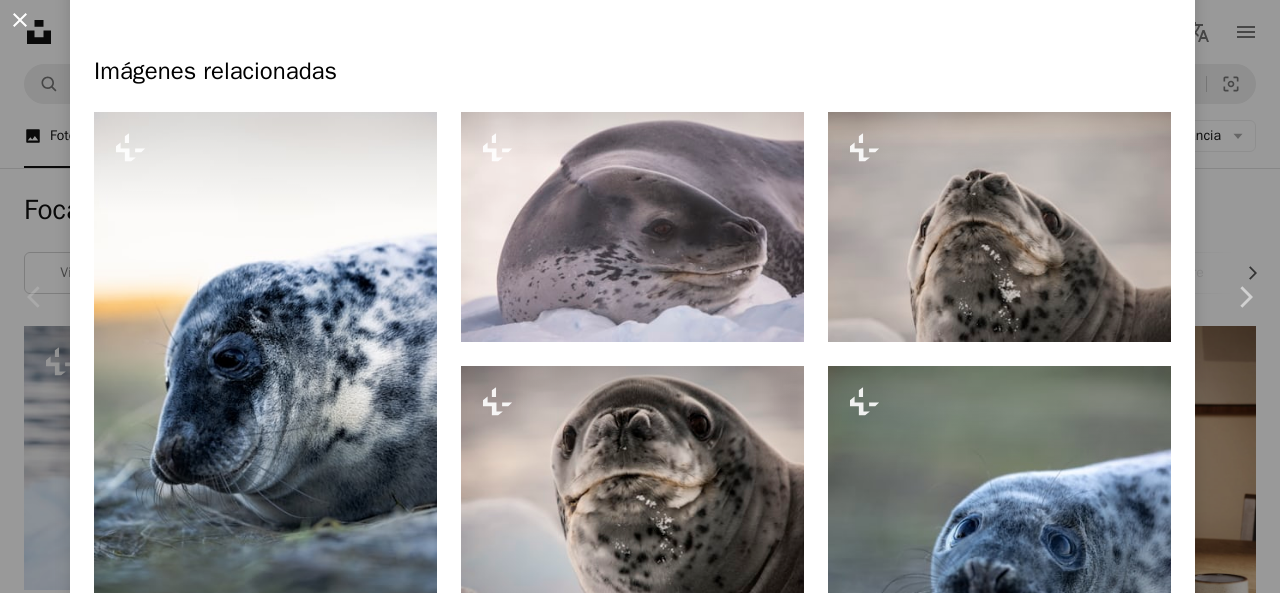 click on "An X shape" at bounding box center (20, 20) 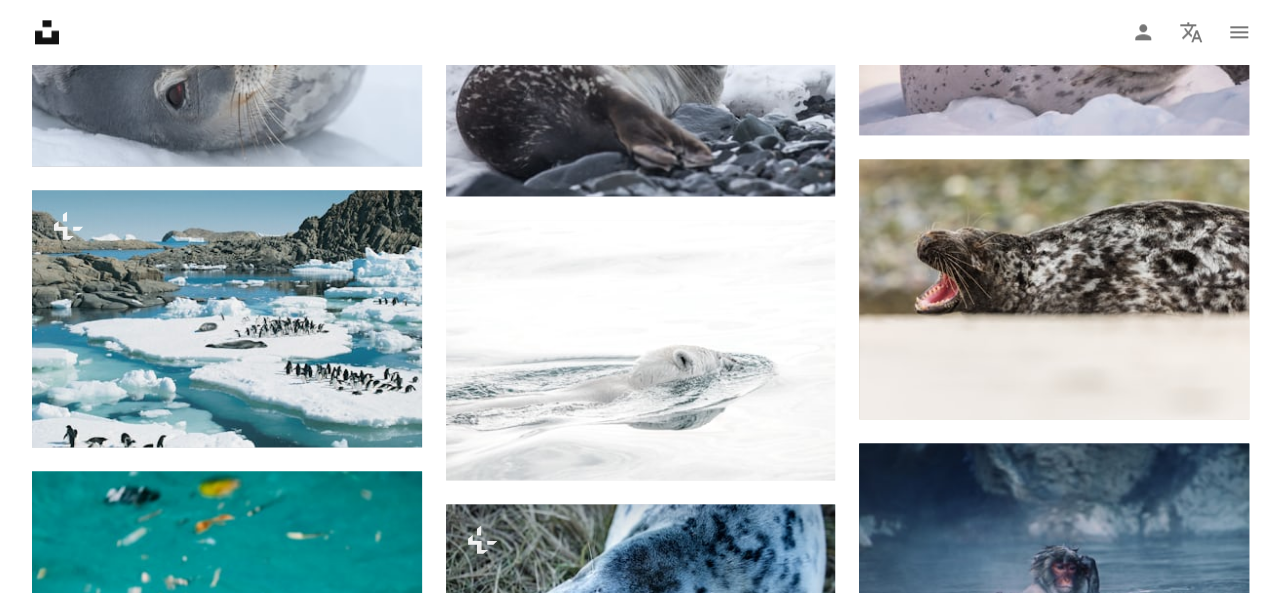 scroll, scrollTop: 1265, scrollLeft: 0, axis: vertical 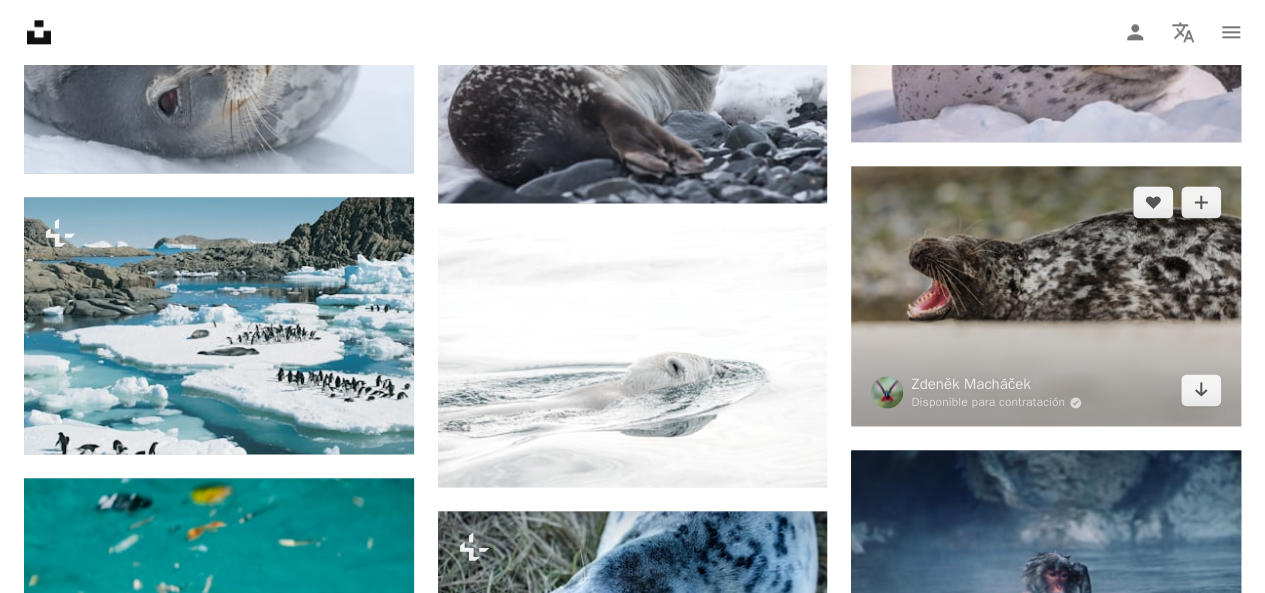 click at bounding box center [1046, 296] 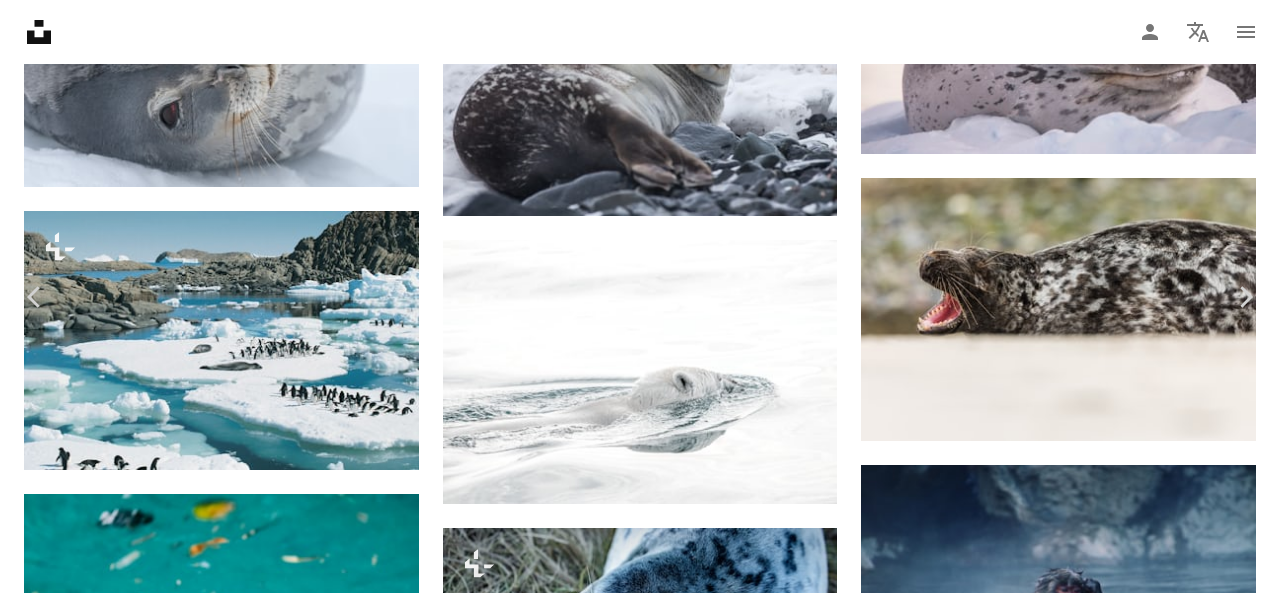 scroll, scrollTop: 822, scrollLeft: 0, axis: vertical 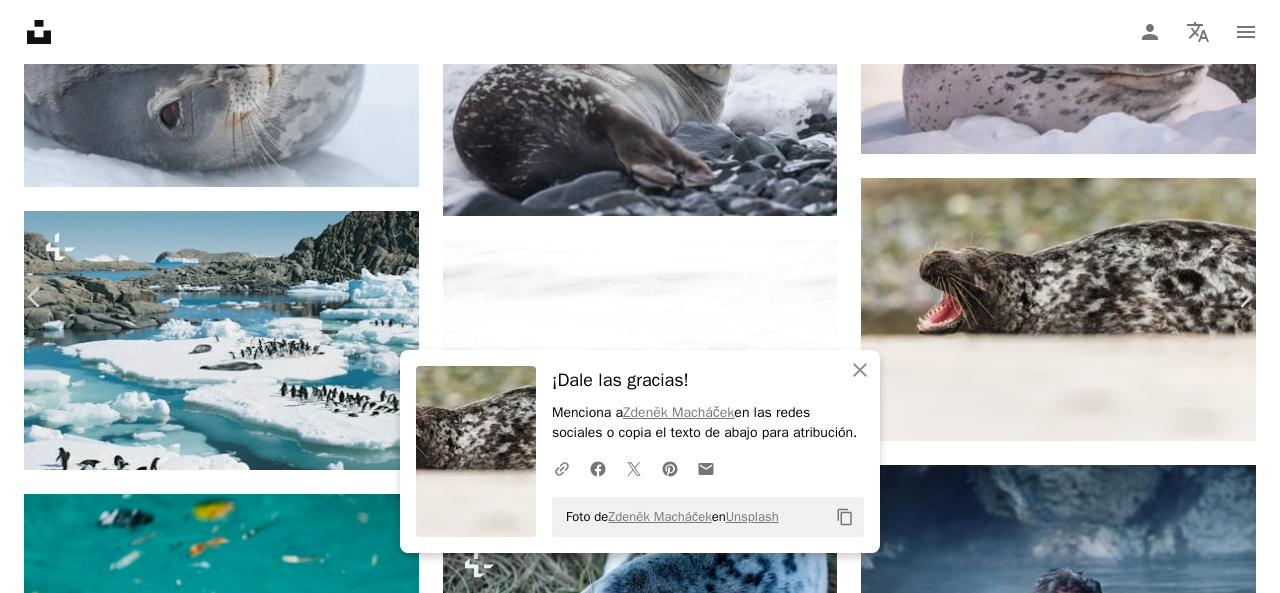 click on "An X shape" at bounding box center [20, 20] 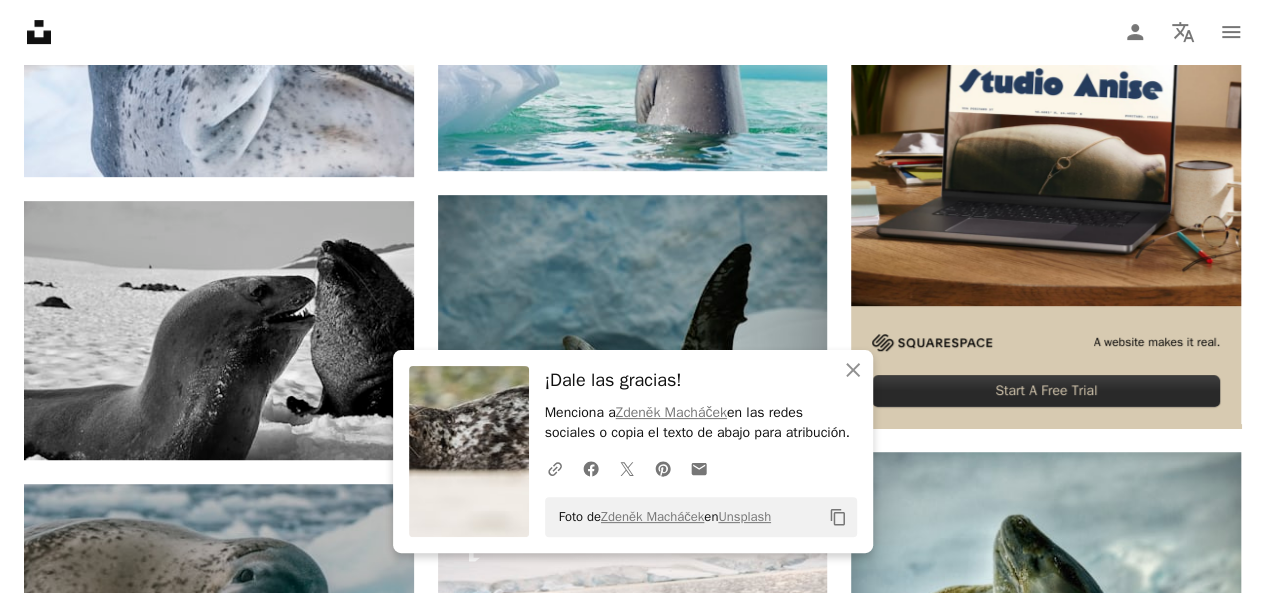 scroll, scrollTop: 0, scrollLeft: 0, axis: both 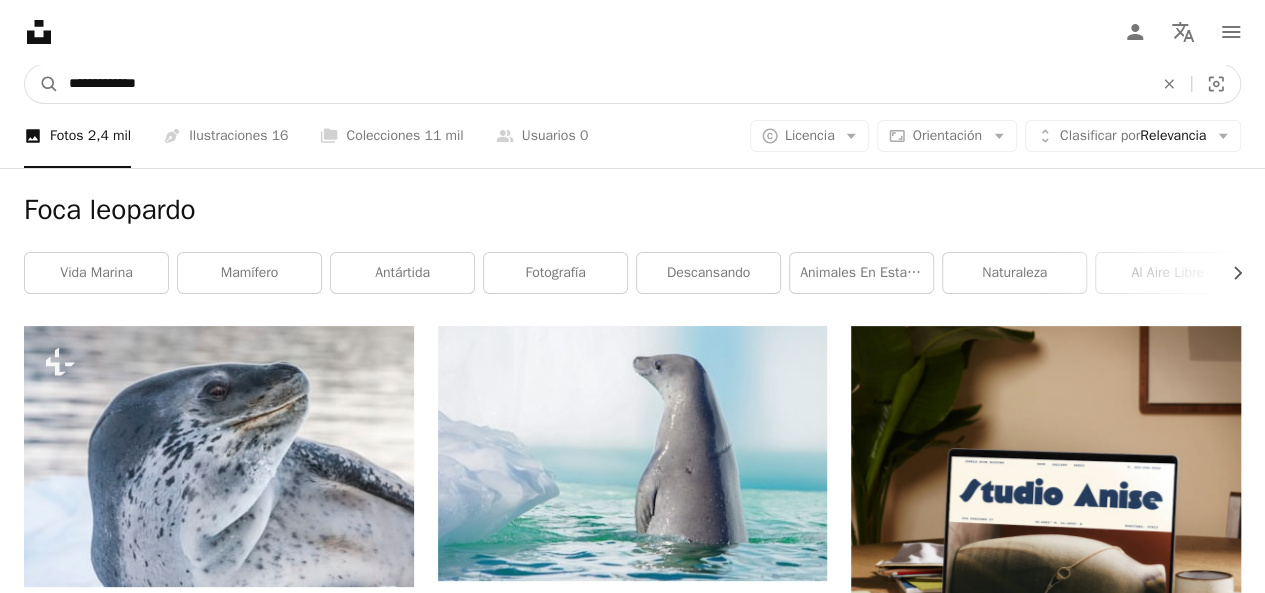 click on "**********" at bounding box center [603, 84] 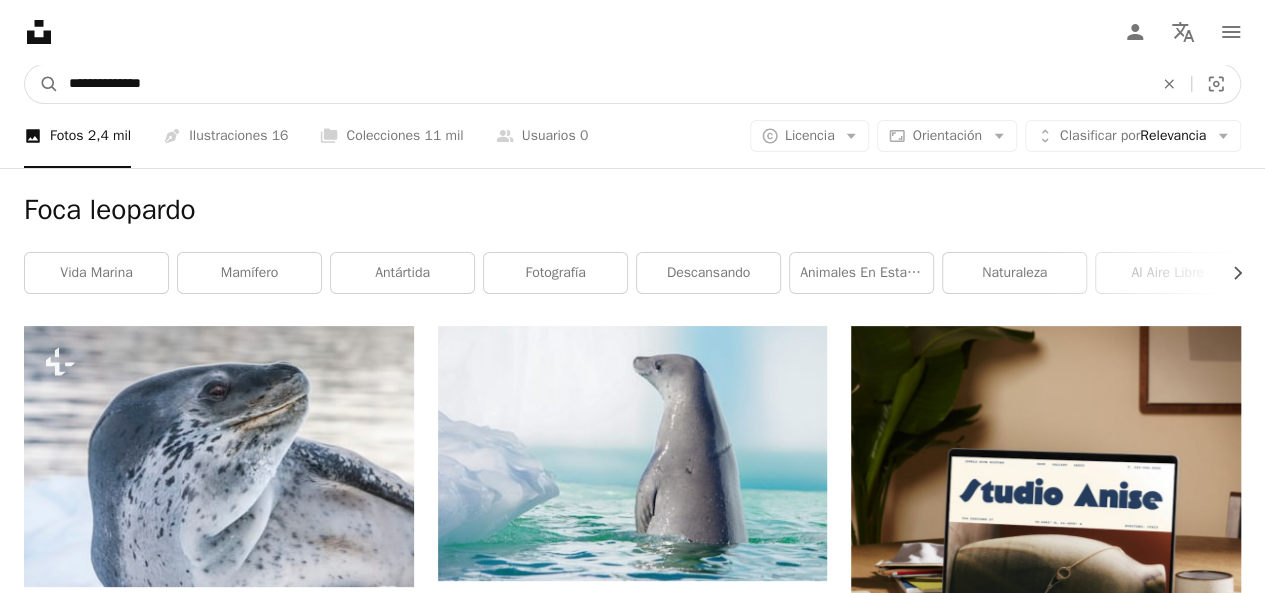 type on "**********" 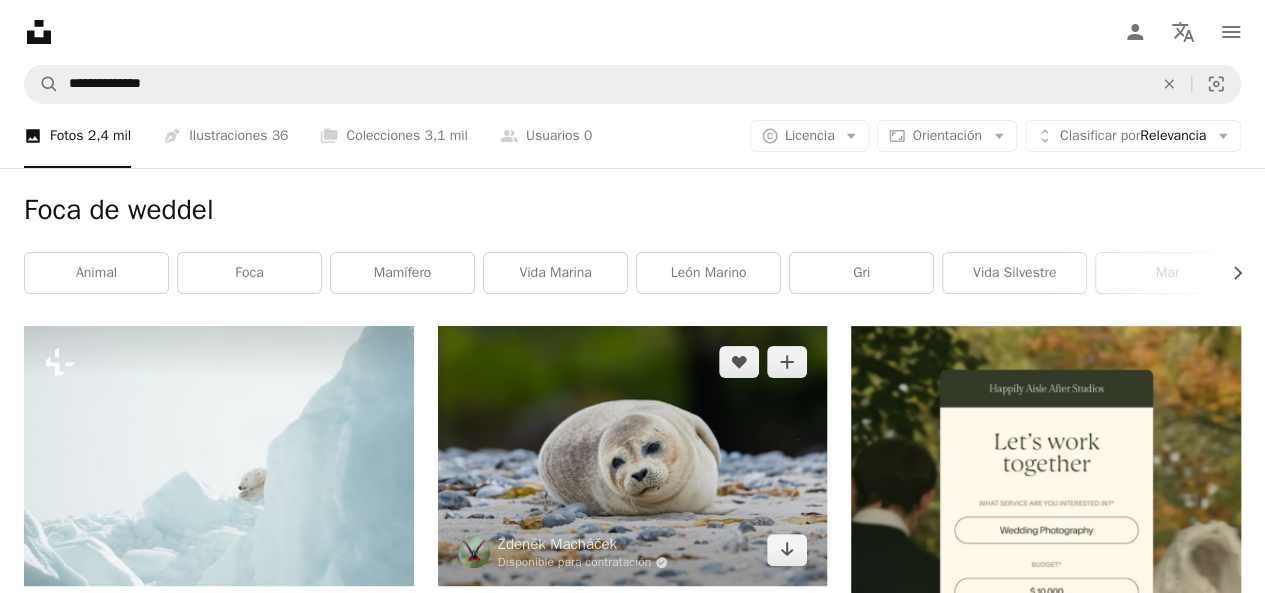 click at bounding box center (633, 456) 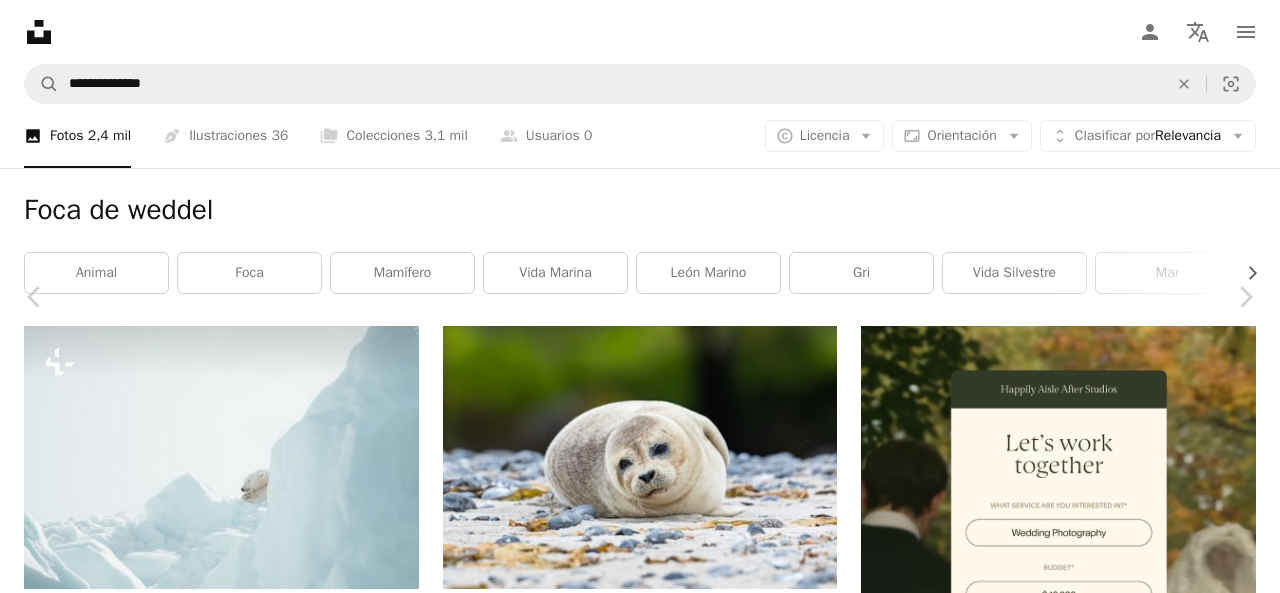 click on "Descargar gratis" at bounding box center (1074, 4340) 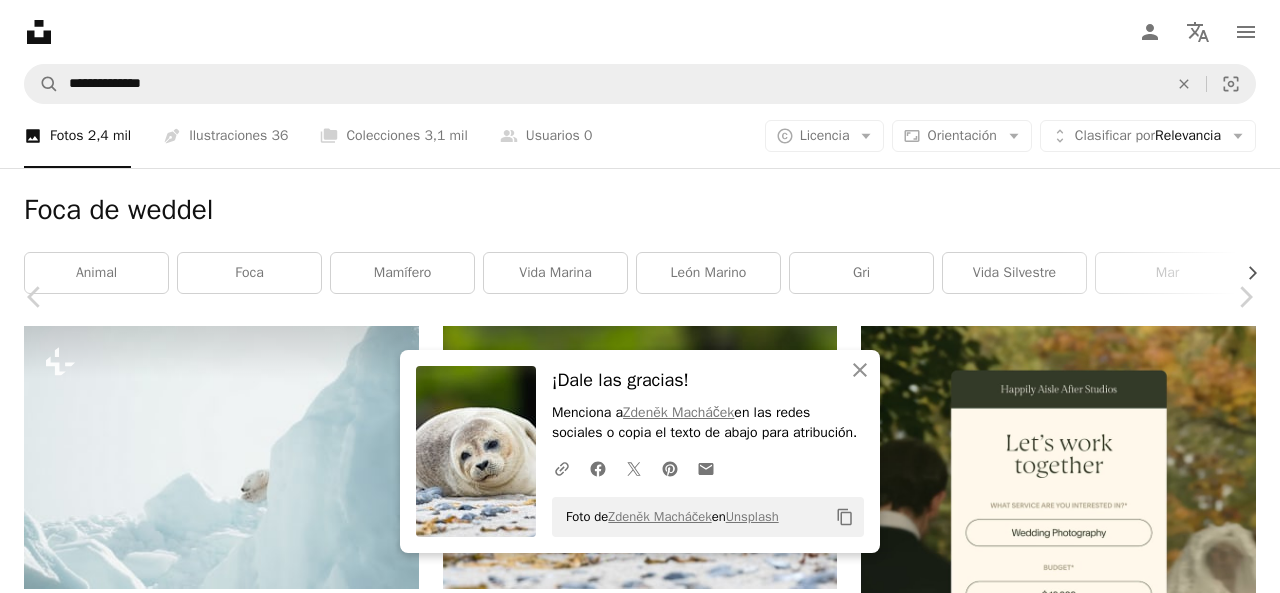 click on "An X shape" at bounding box center (20, 20) 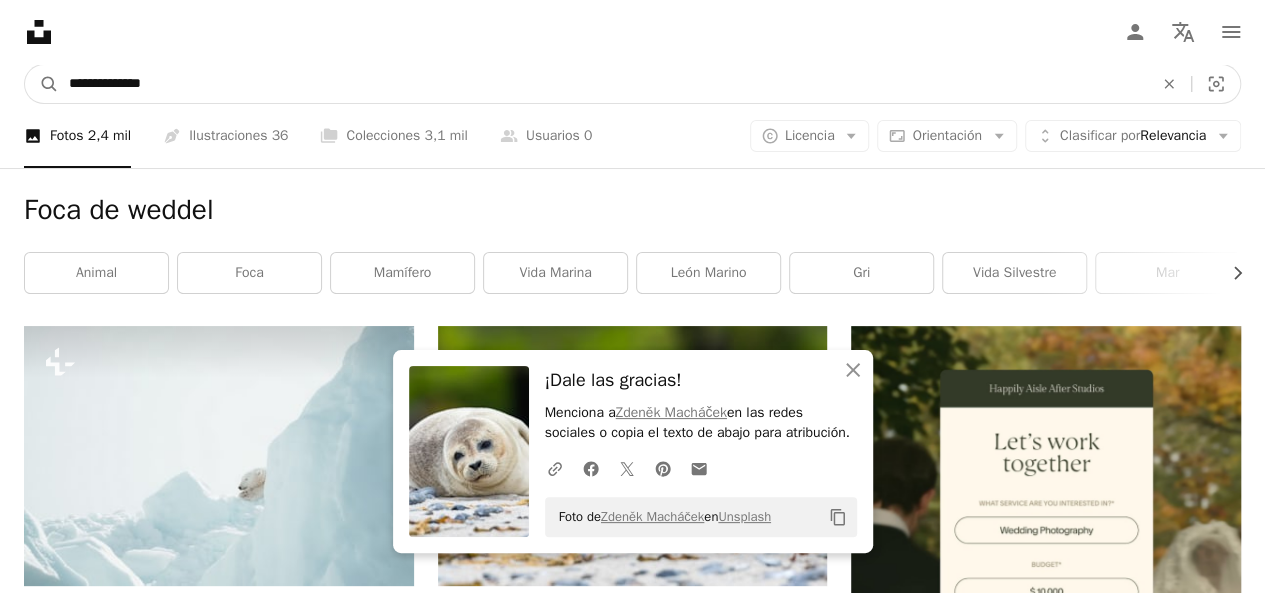 click on "**********" at bounding box center [603, 84] 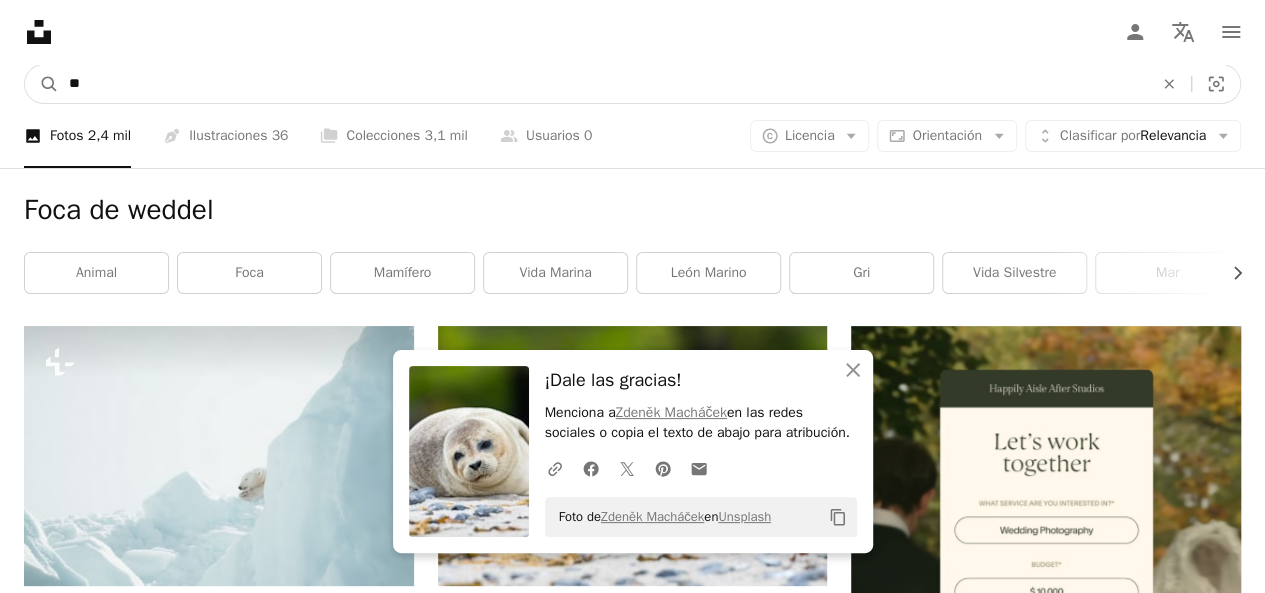 type on "*" 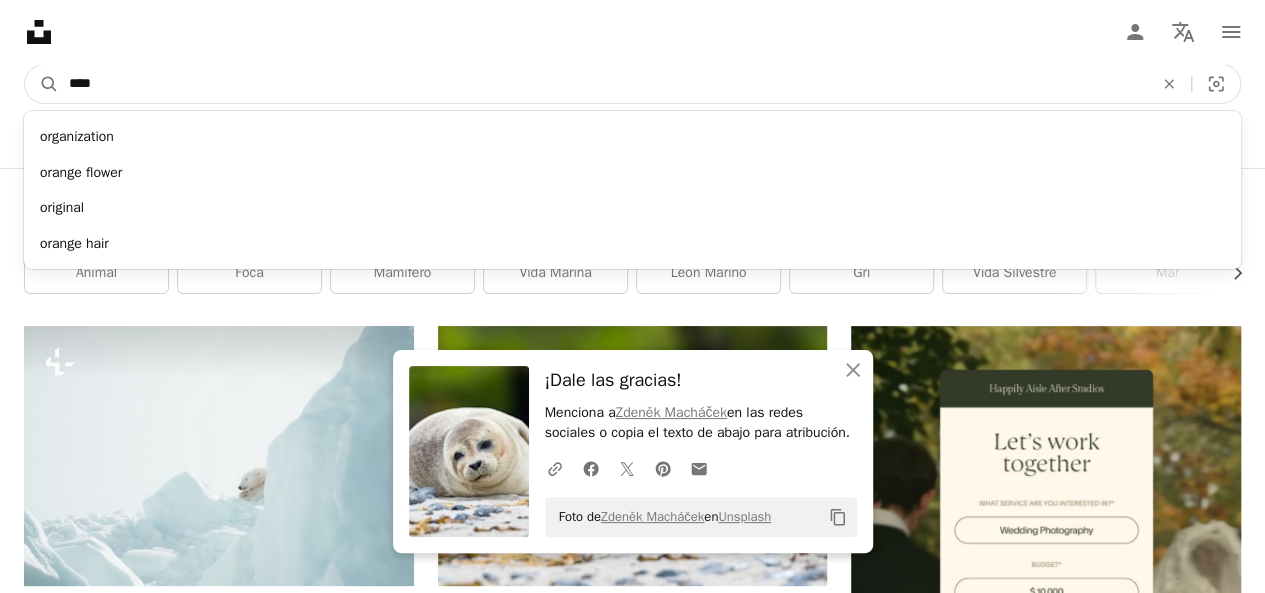 type on "****" 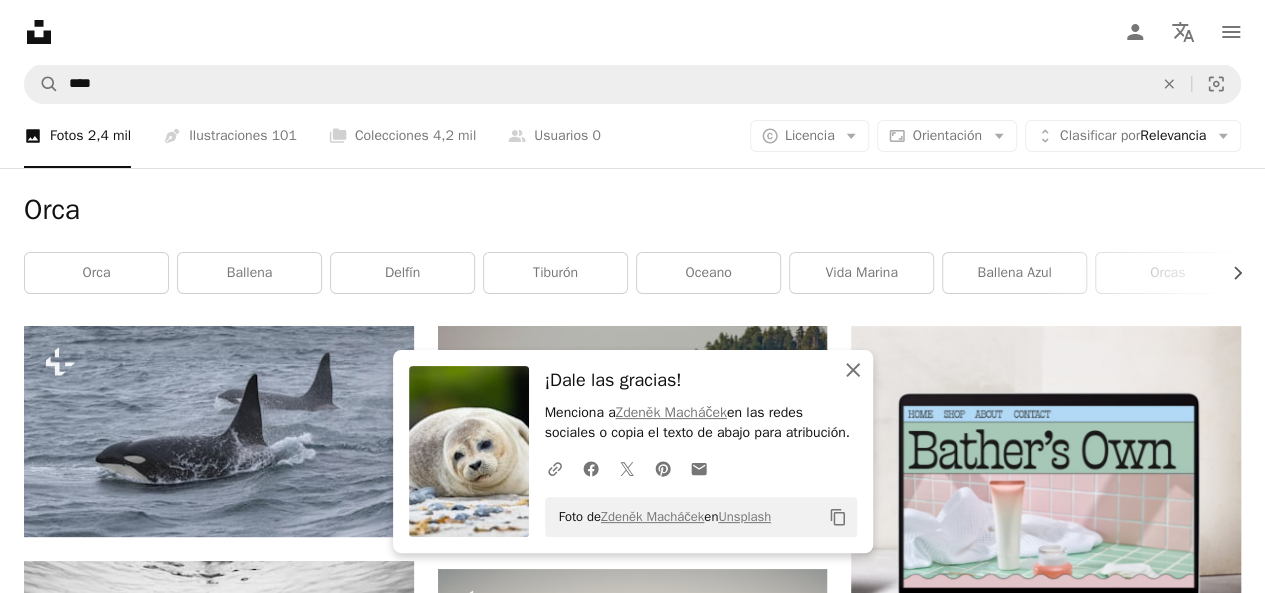 click on "An X shape" 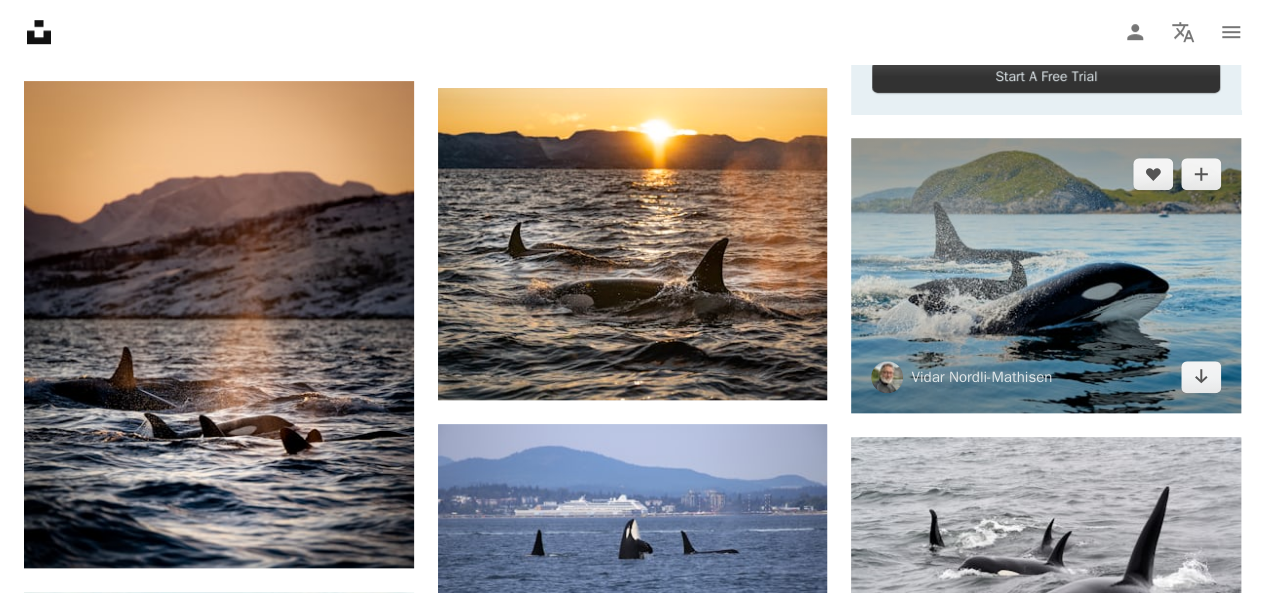 scroll, scrollTop: 741, scrollLeft: 0, axis: vertical 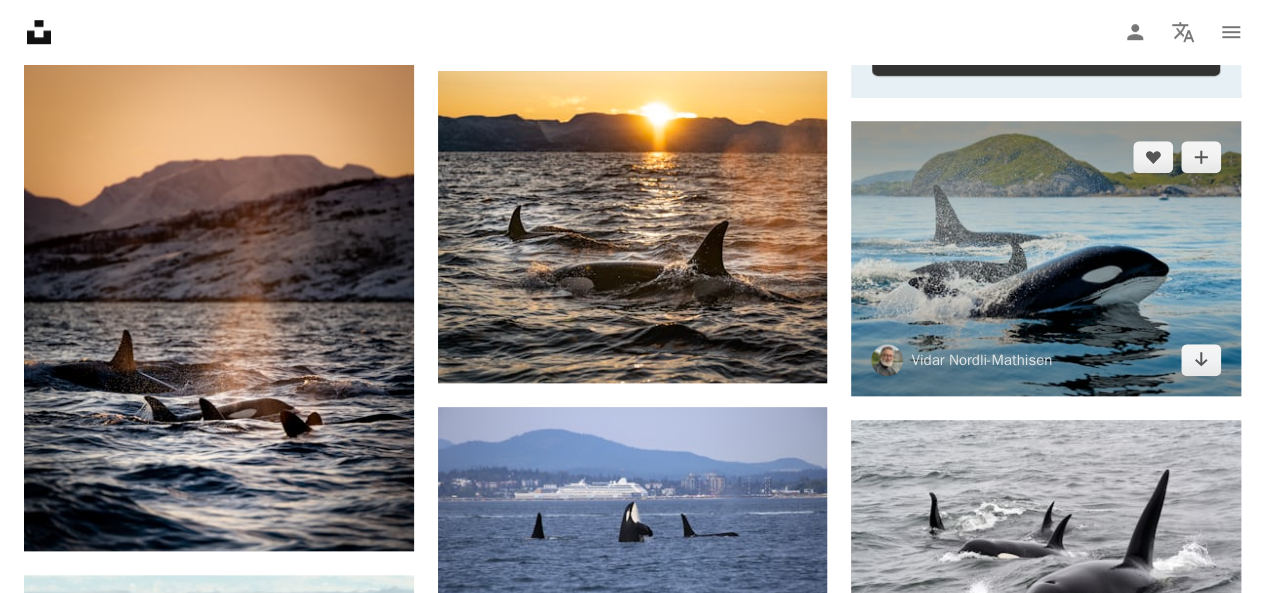click at bounding box center [1046, 258] 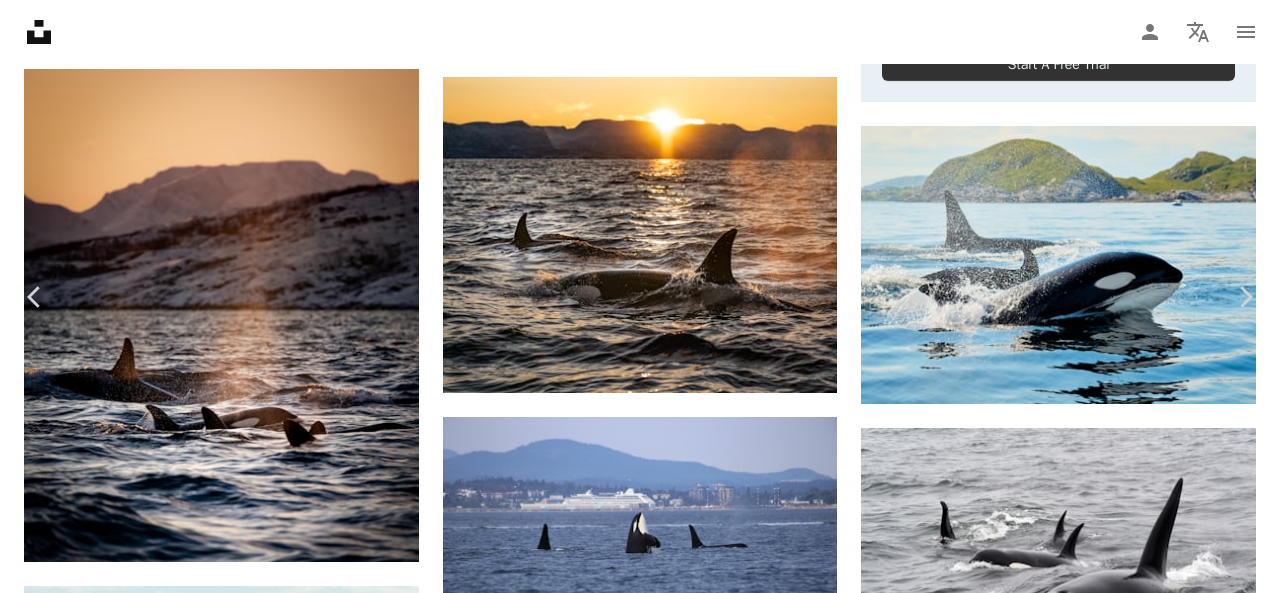 click on "Descargar gratis" at bounding box center [1074, 2973] 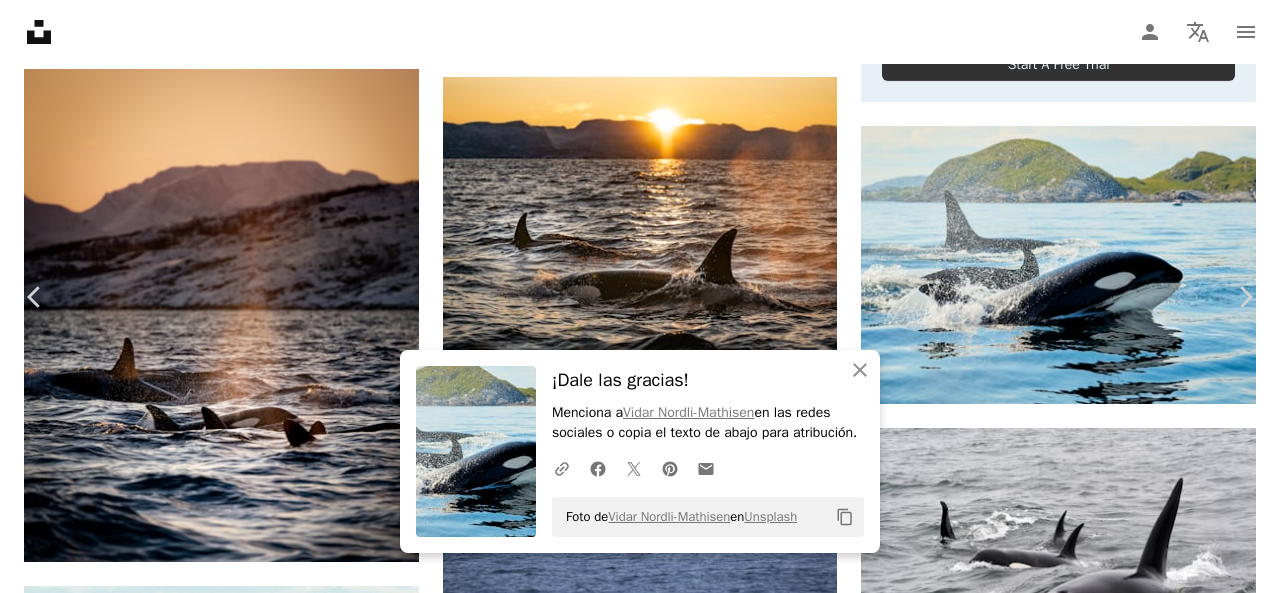 click on "An X shape" at bounding box center [20, 20] 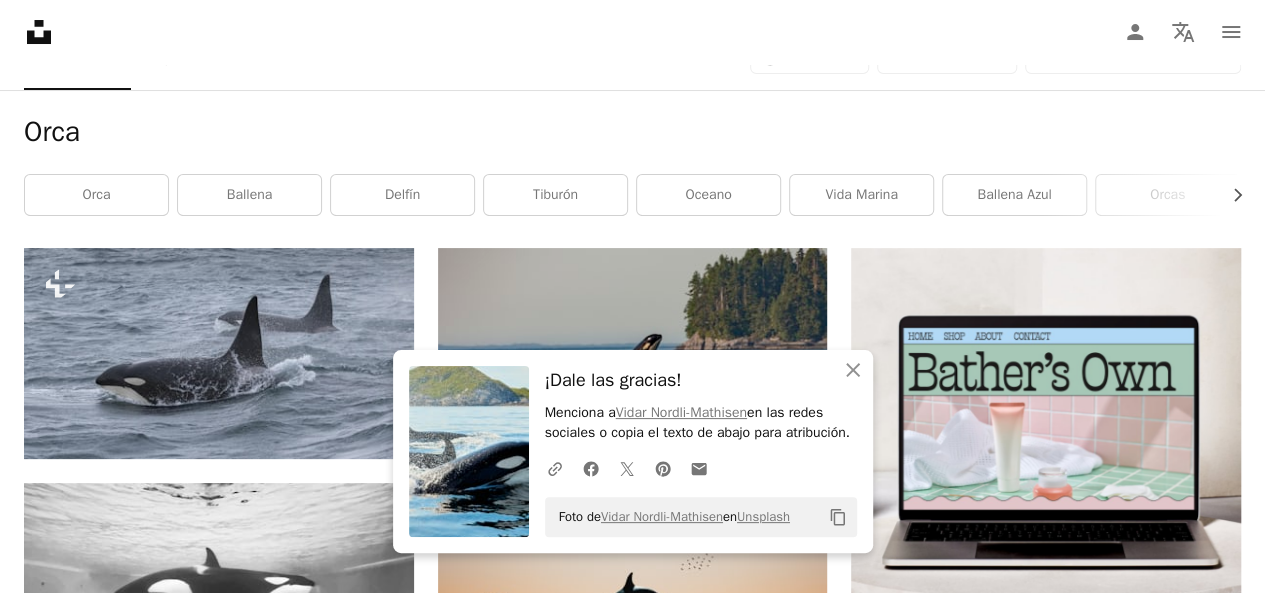 scroll, scrollTop: 0, scrollLeft: 0, axis: both 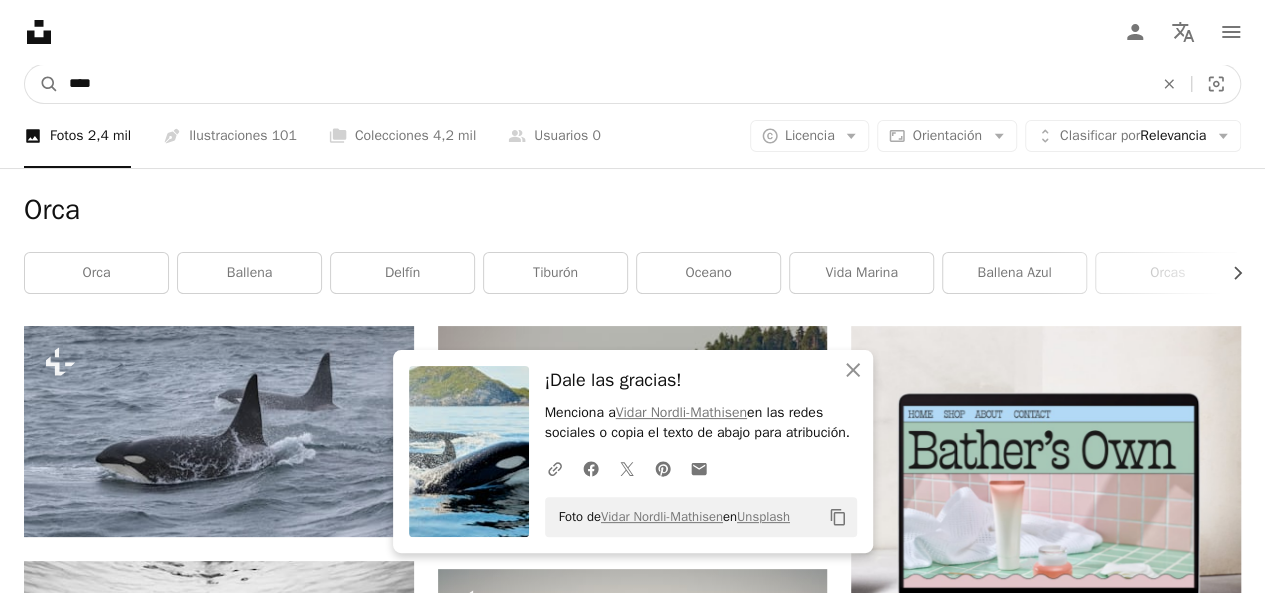 click on "****" at bounding box center [603, 84] 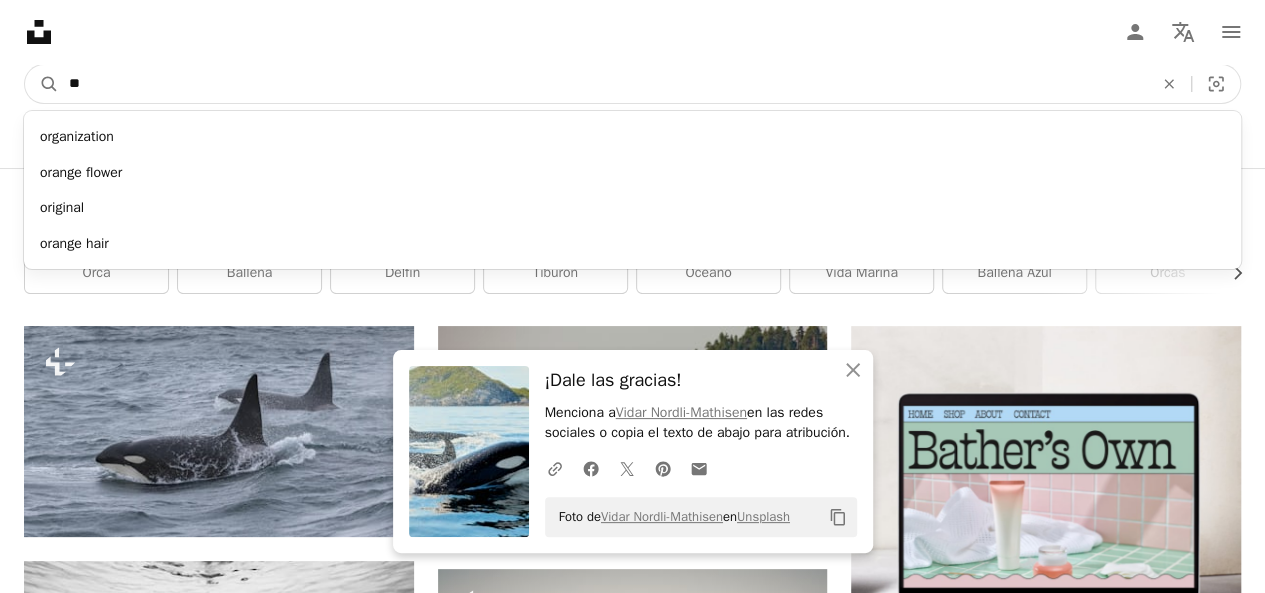 type on "*" 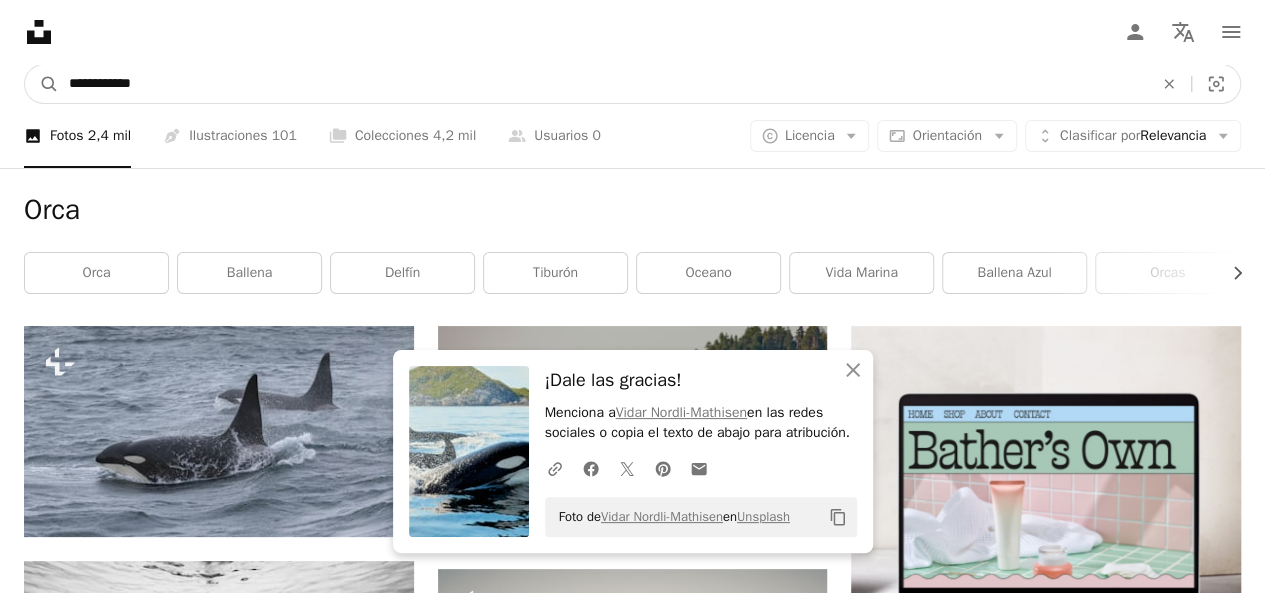 type on "**********" 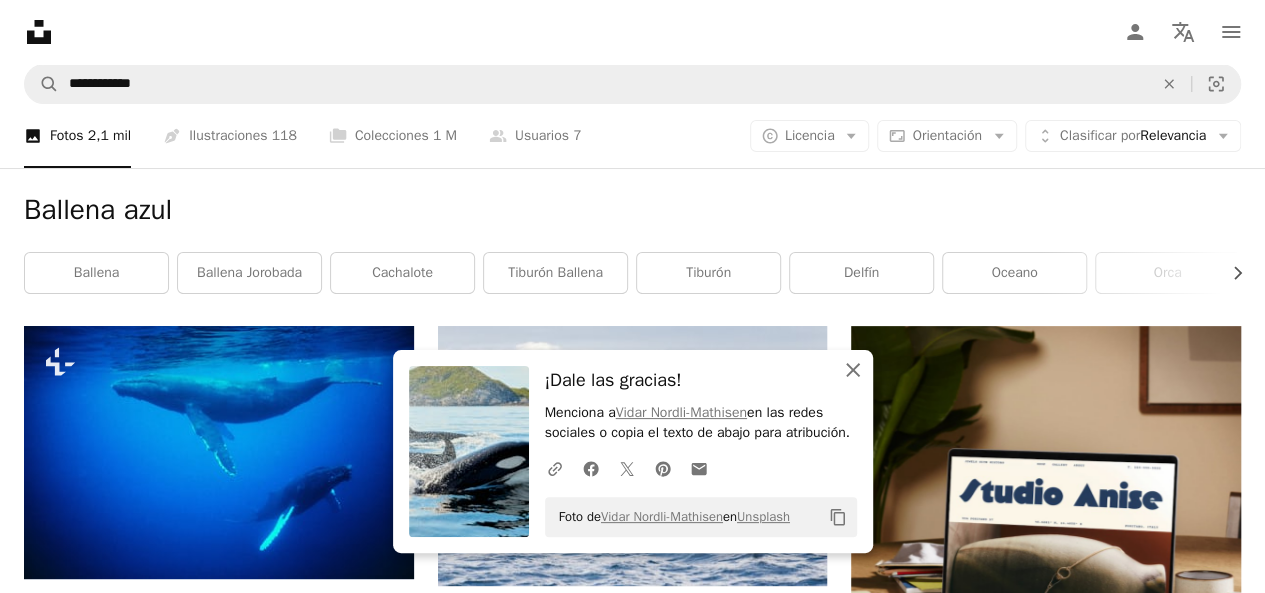 click on "An X shape" 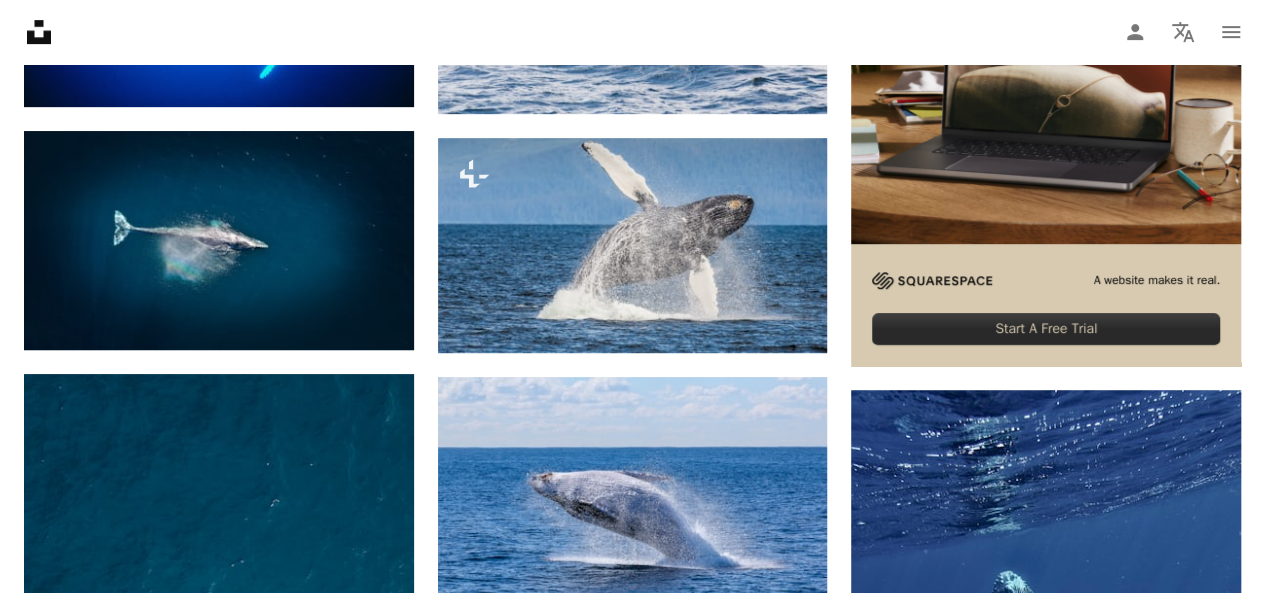 scroll, scrollTop: 461, scrollLeft: 0, axis: vertical 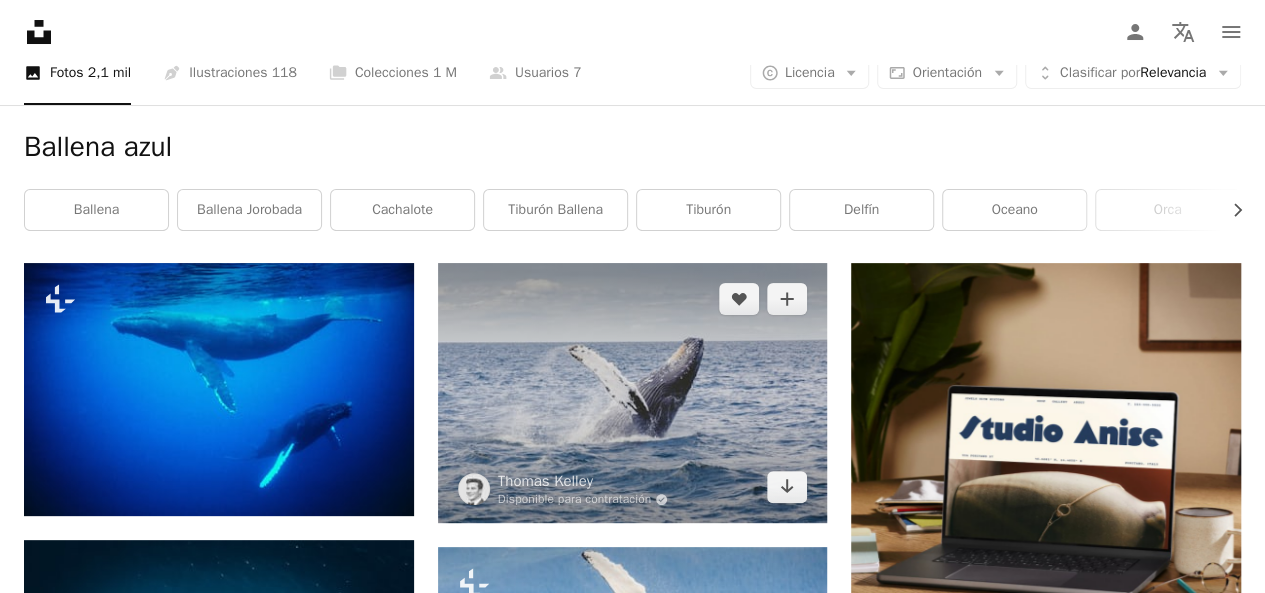click at bounding box center [633, 393] 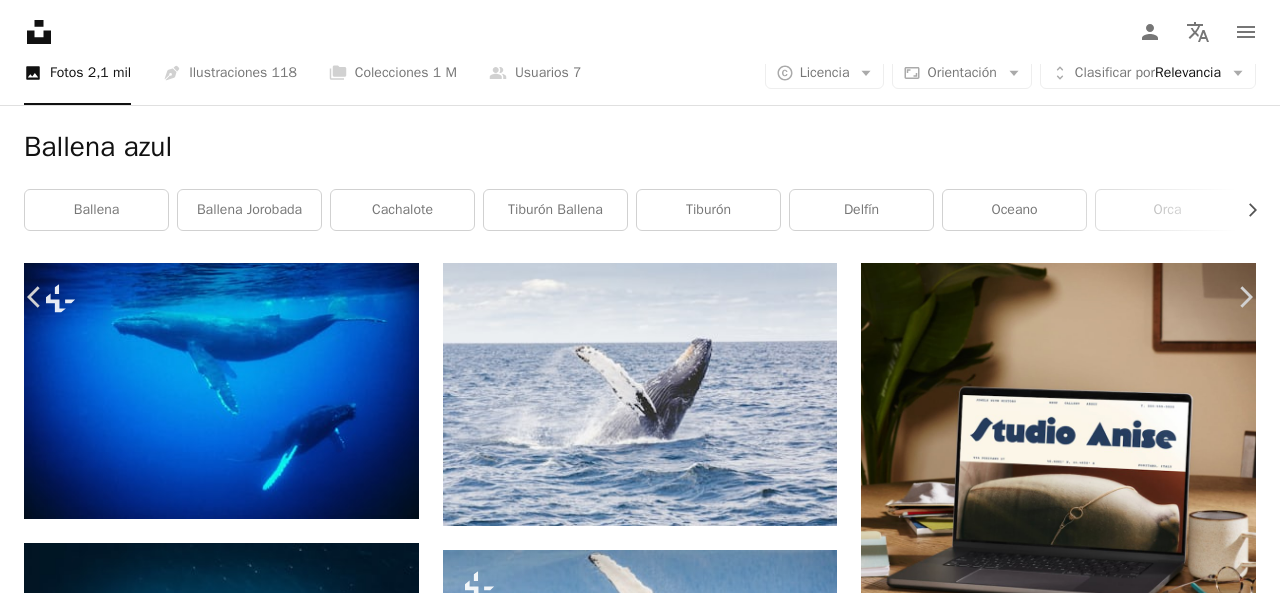 click on "Descargar gratis" at bounding box center (1074, 4440) 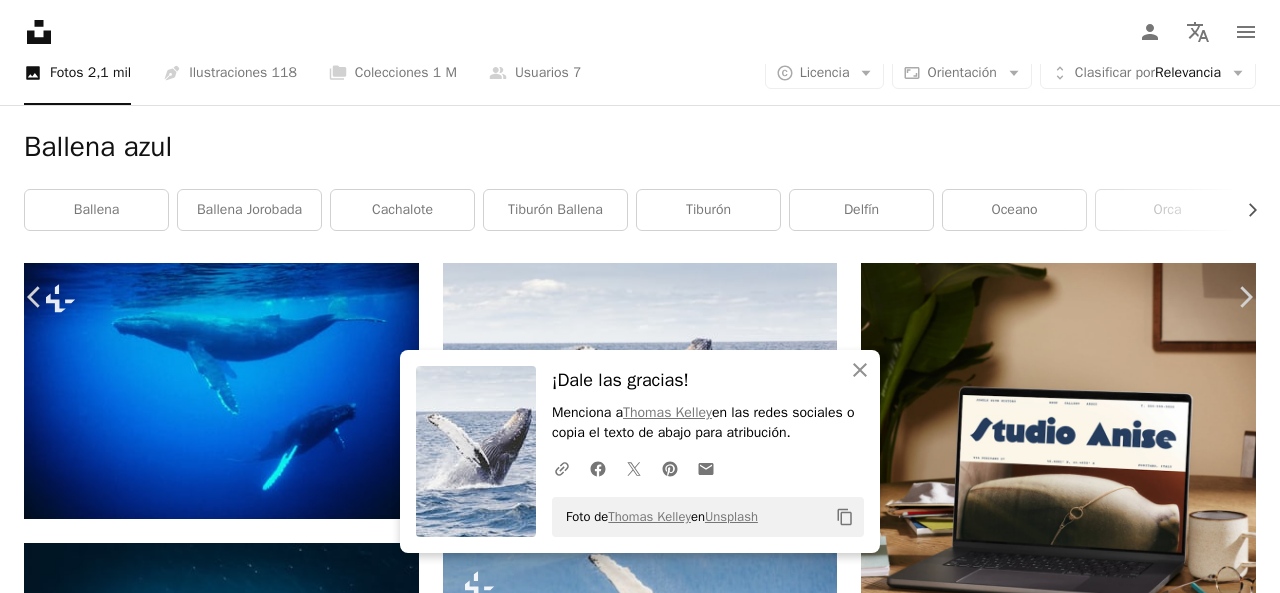 click on "An X shape" at bounding box center (20, 20) 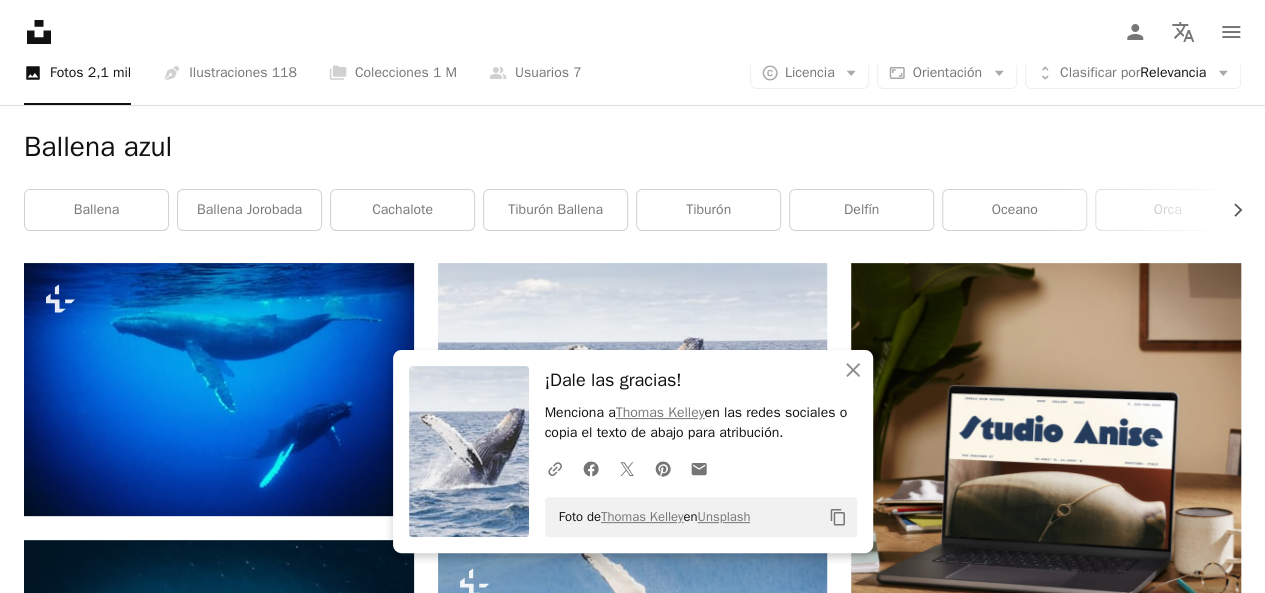 scroll, scrollTop: 0, scrollLeft: 0, axis: both 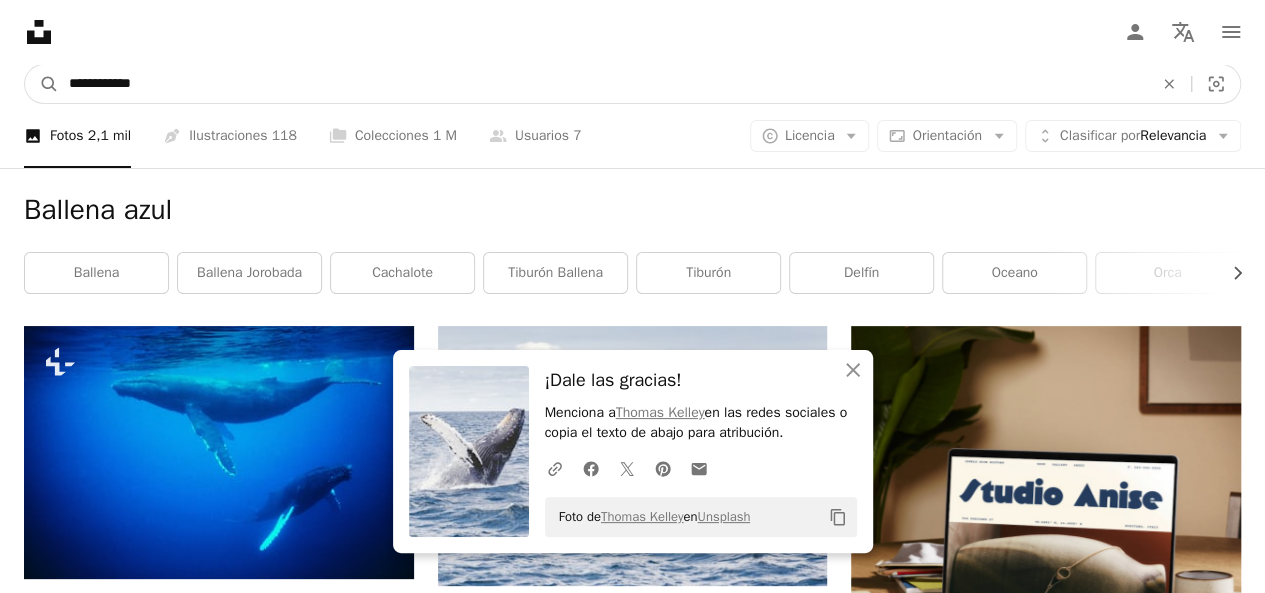 click on "**********" at bounding box center [603, 84] 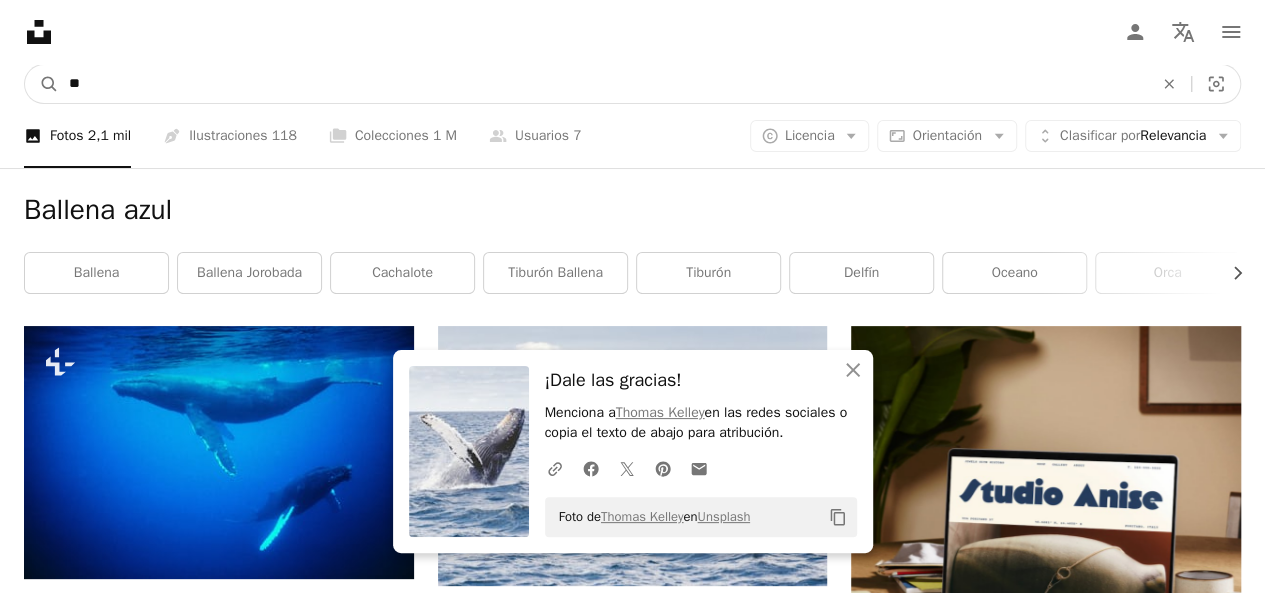 type on "*" 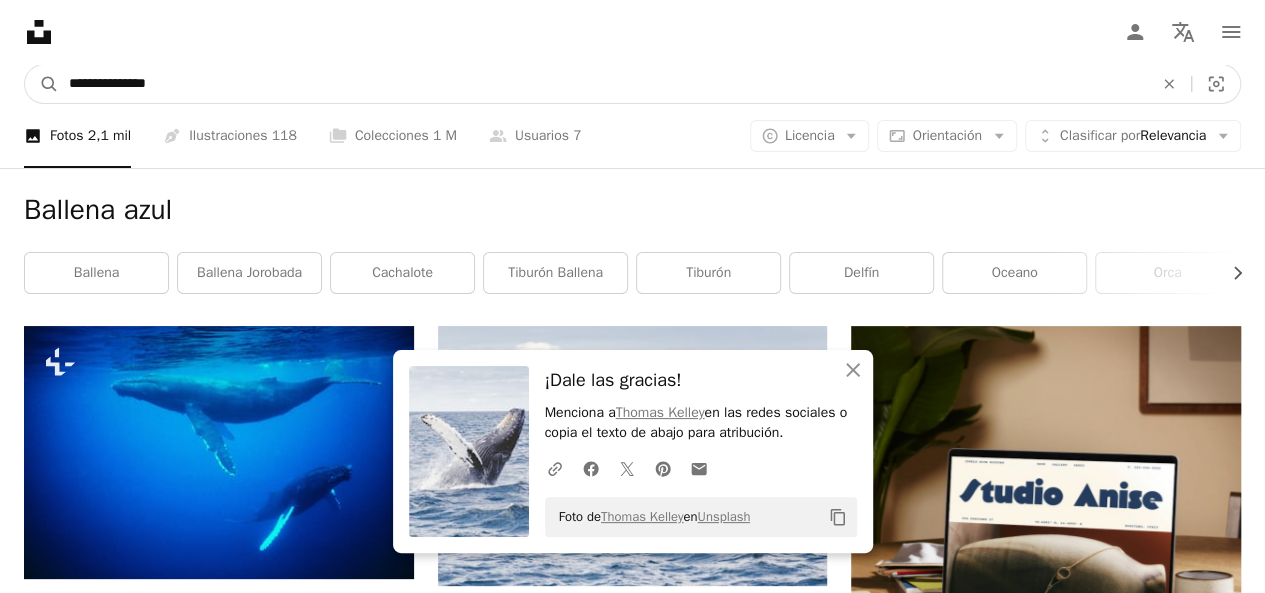 type on "**********" 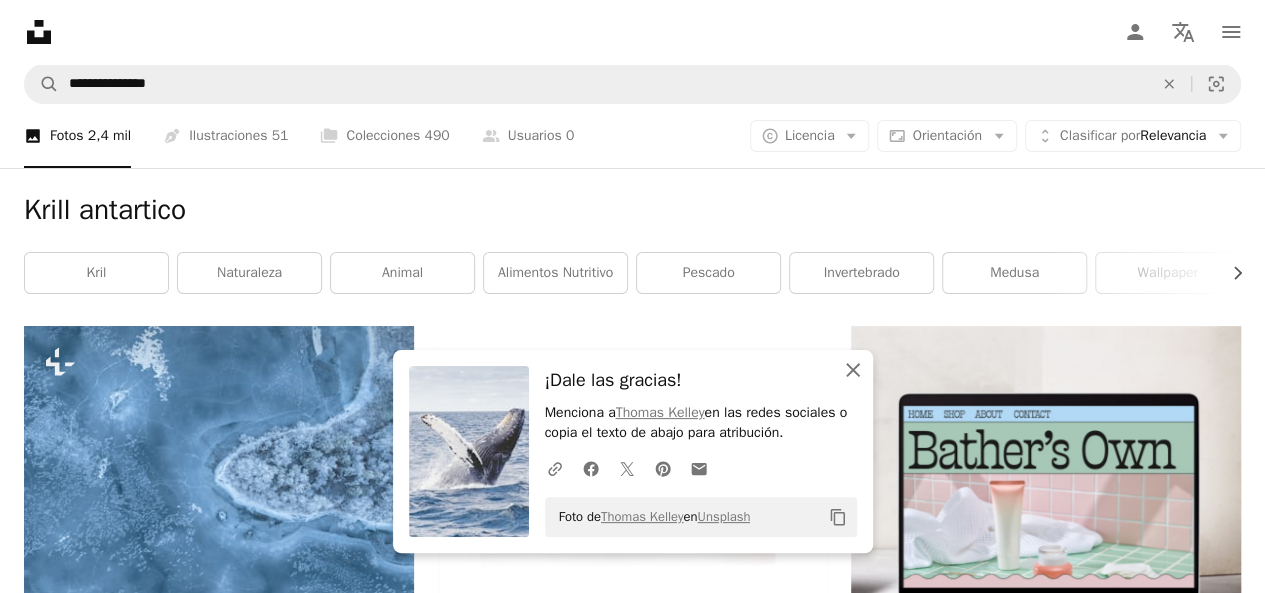 click 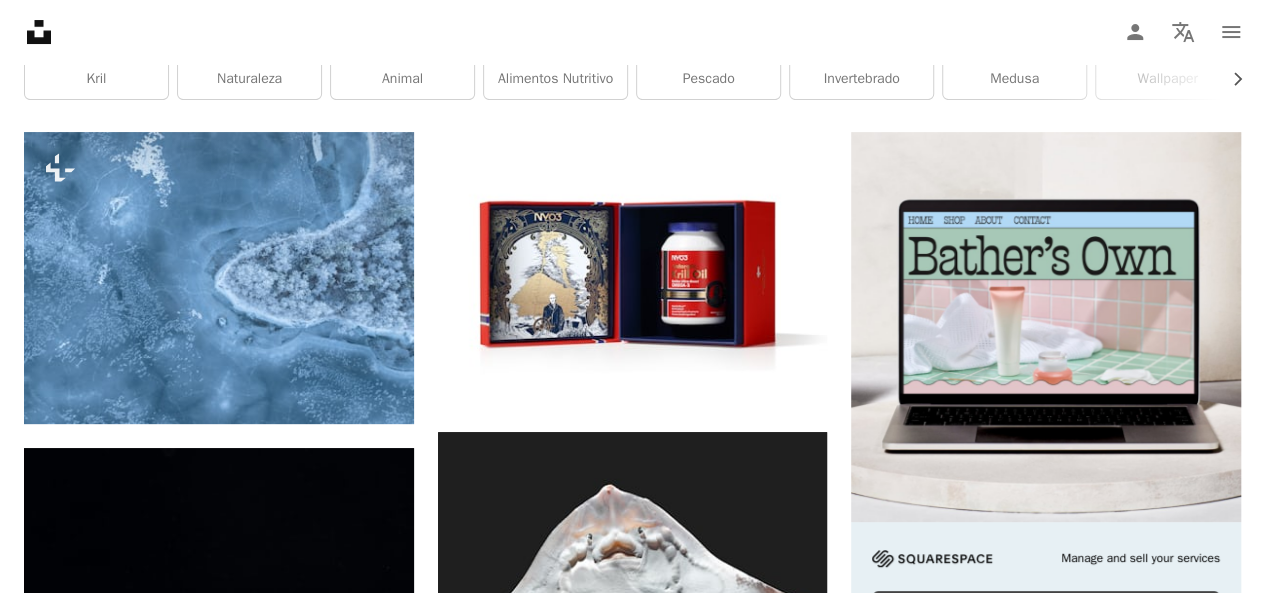 scroll, scrollTop: 221, scrollLeft: 0, axis: vertical 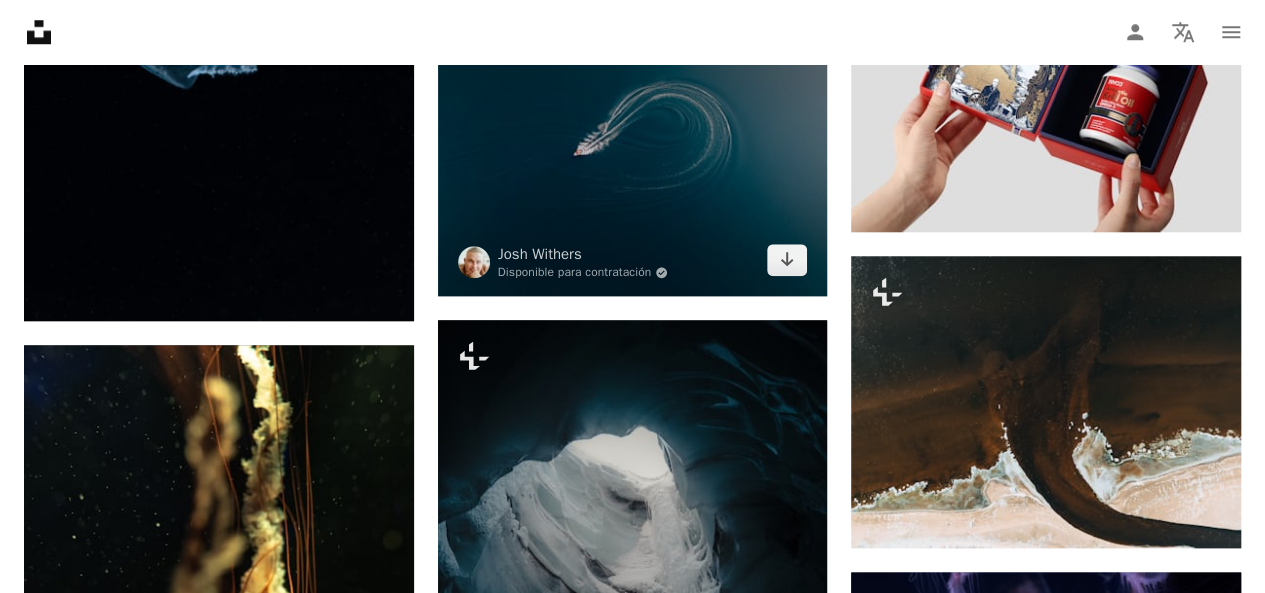 click at bounding box center [633, 150] 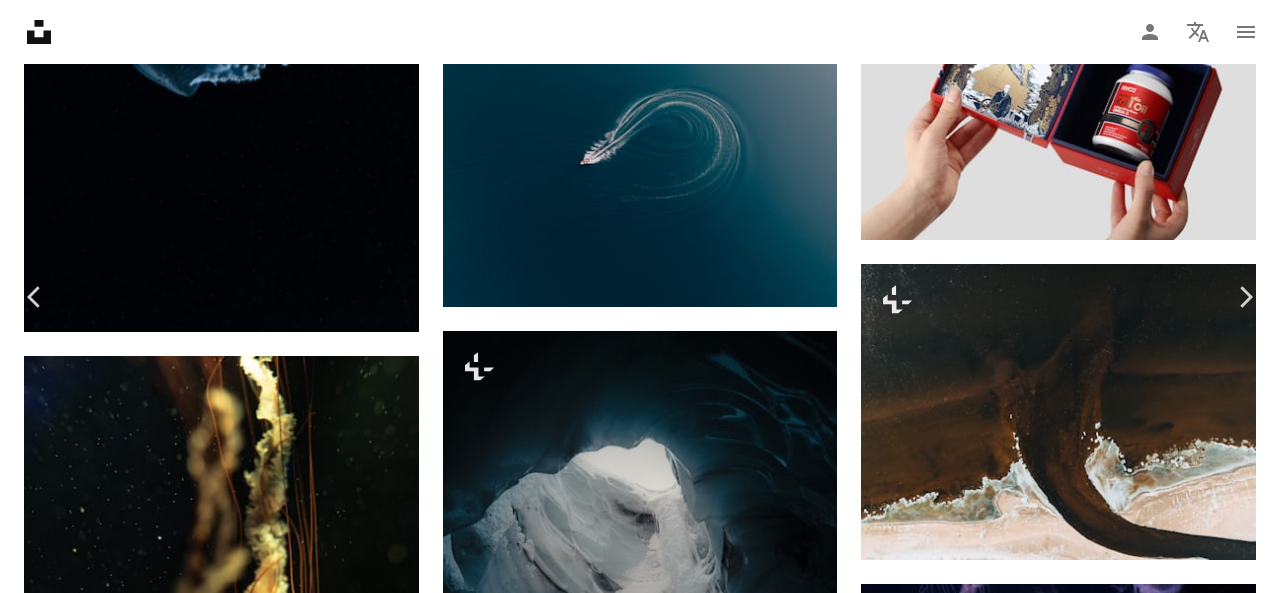 click on "An X shape" at bounding box center (20, 20) 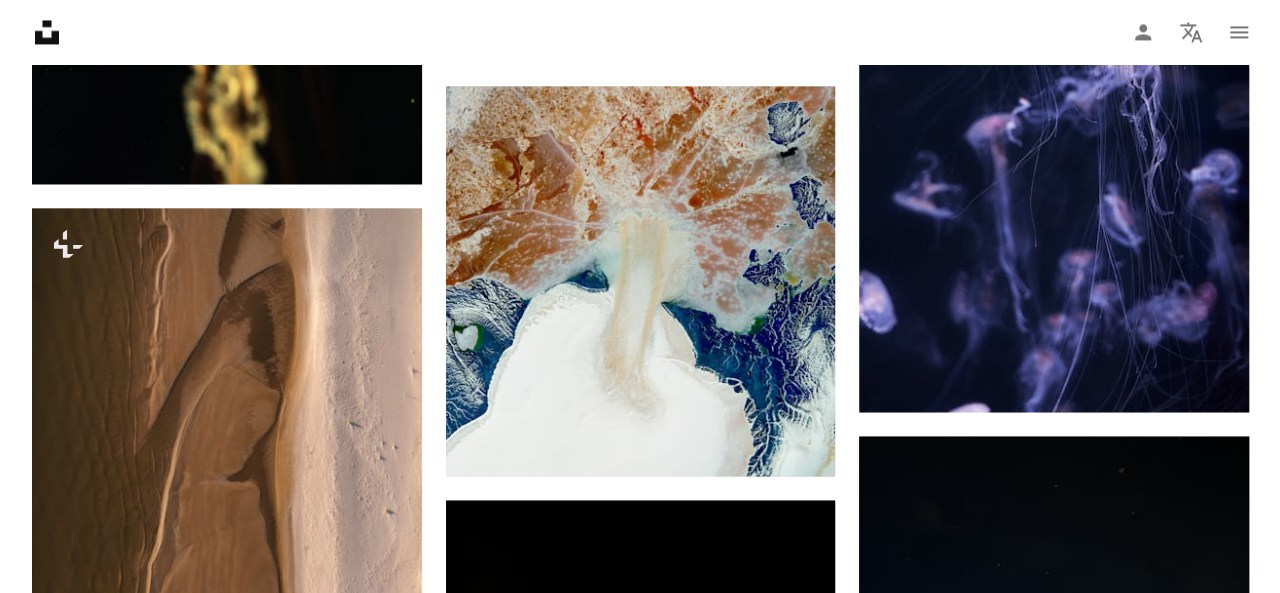 scroll, scrollTop: 1586, scrollLeft: 0, axis: vertical 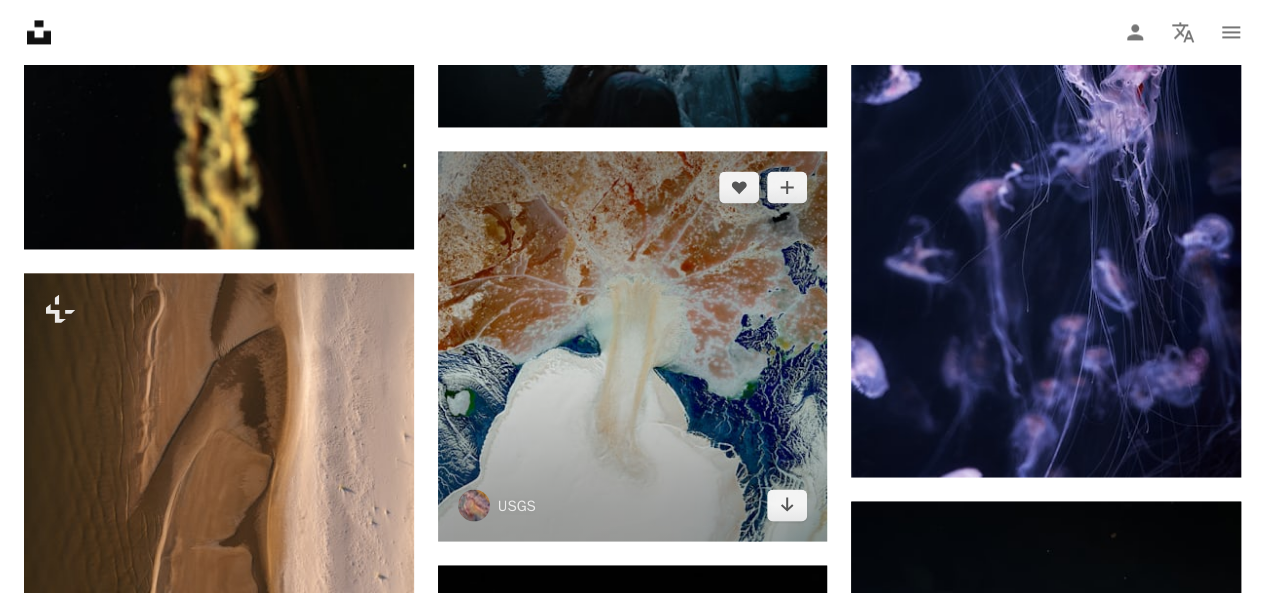 click at bounding box center [633, 346] 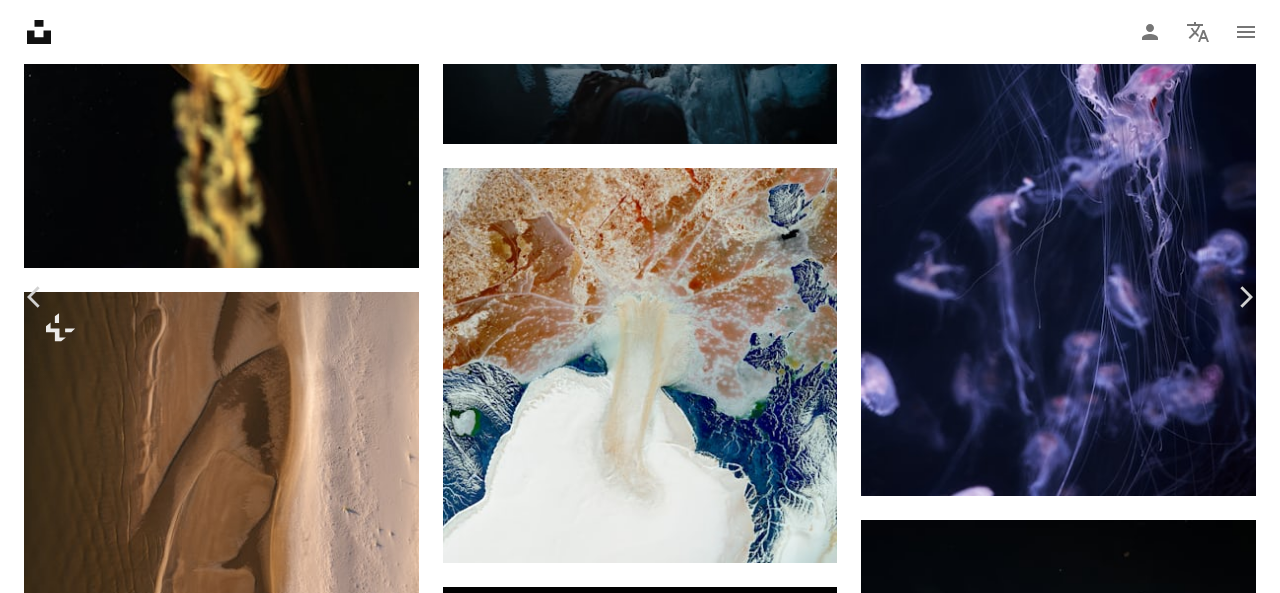 click on "**********" at bounding box center [640, 719] 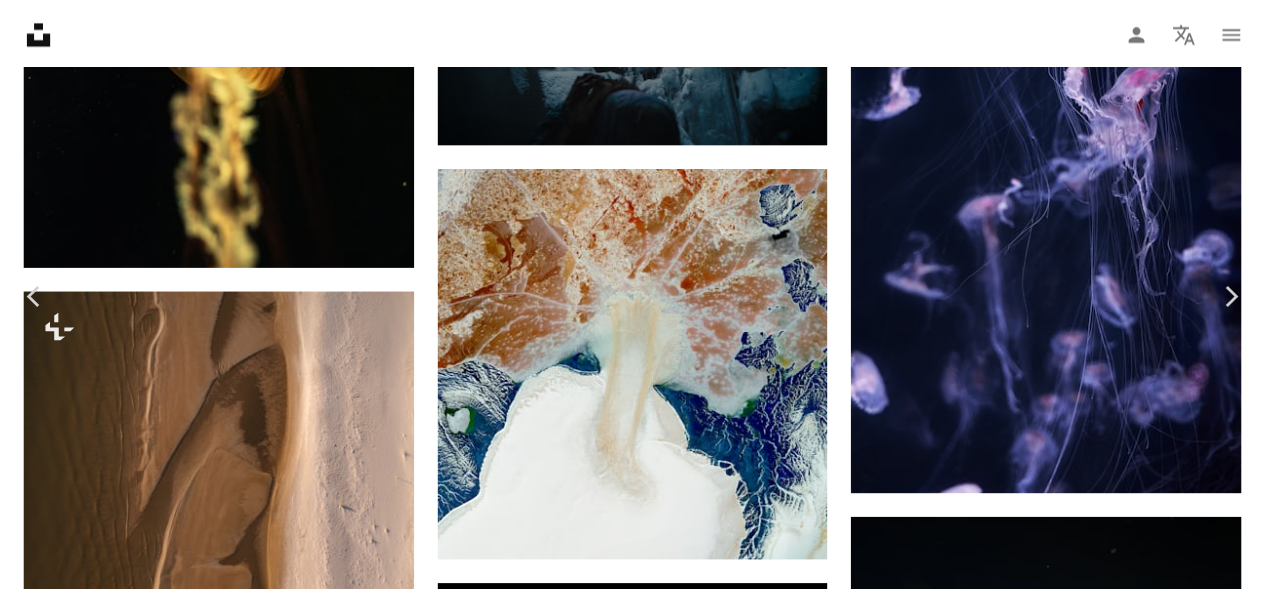 scroll, scrollTop: 0, scrollLeft: 0, axis: both 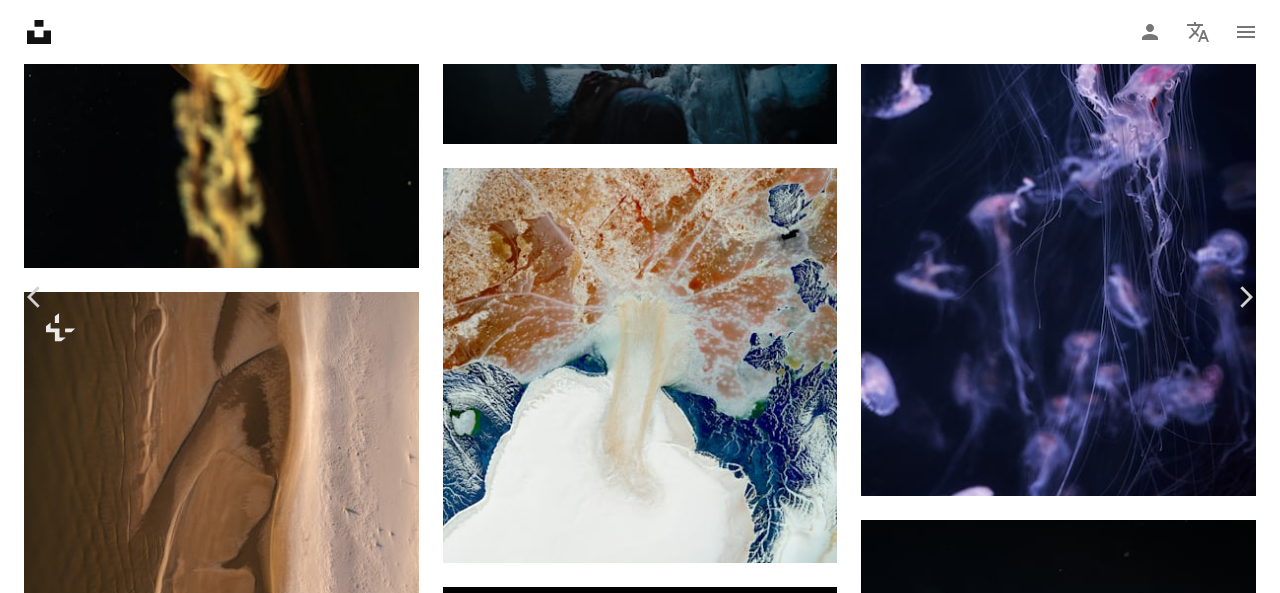 click on "Descargar gratis" at bounding box center (1074, 3071) 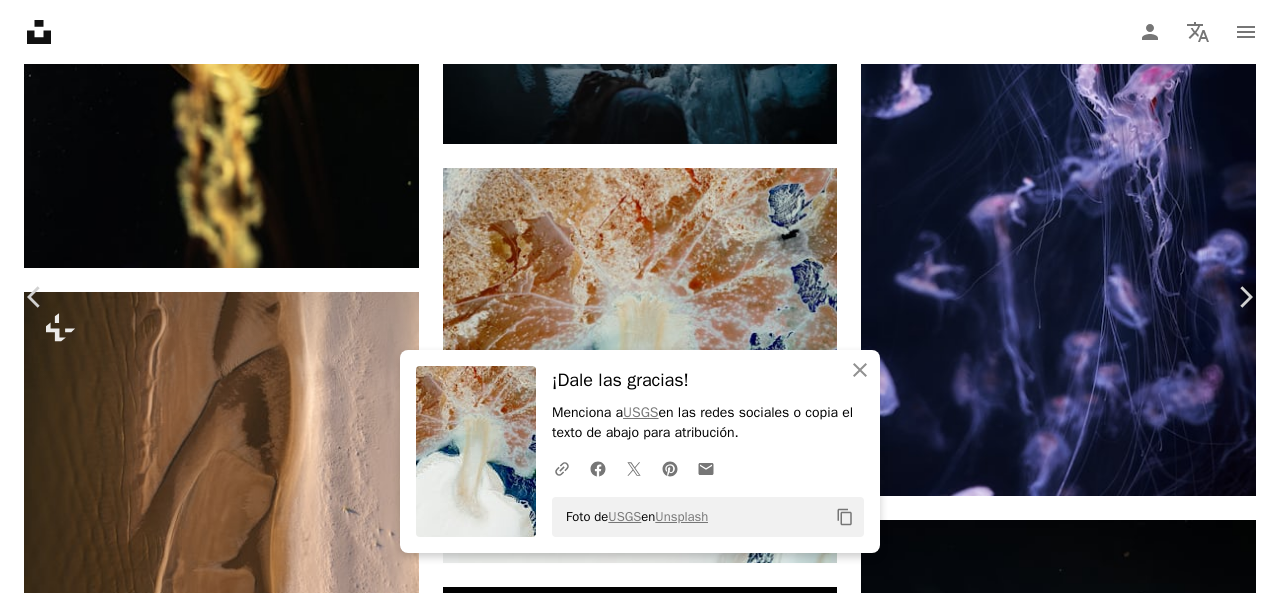 click on "An X shape" at bounding box center (20, 20) 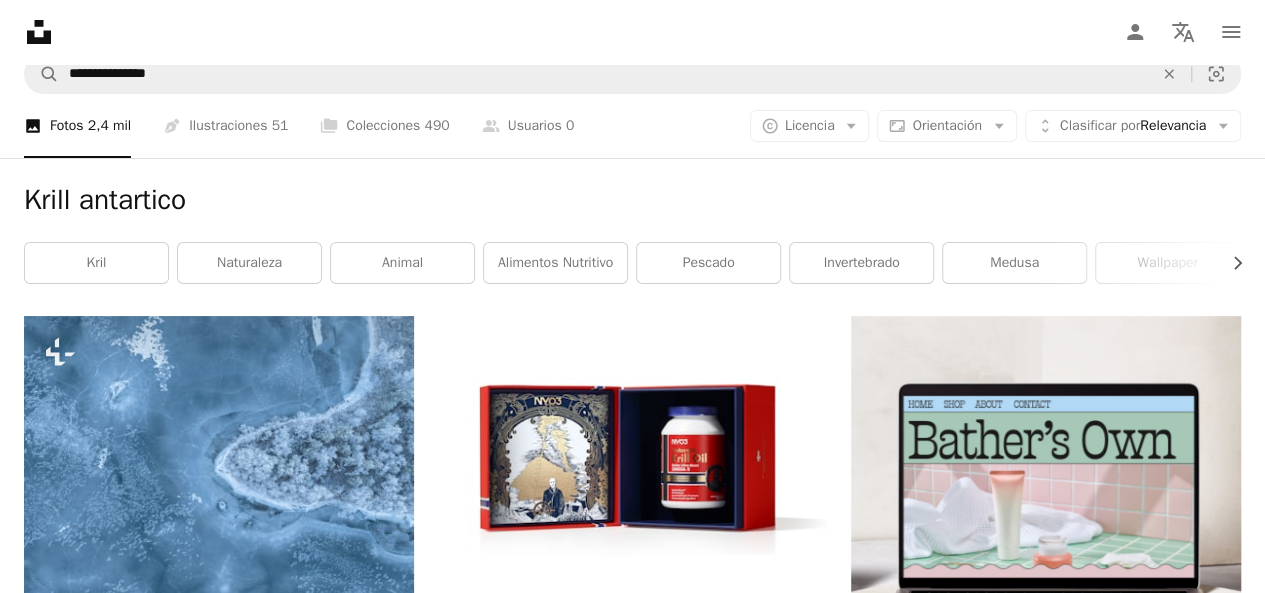 scroll, scrollTop: 0, scrollLeft: 0, axis: both 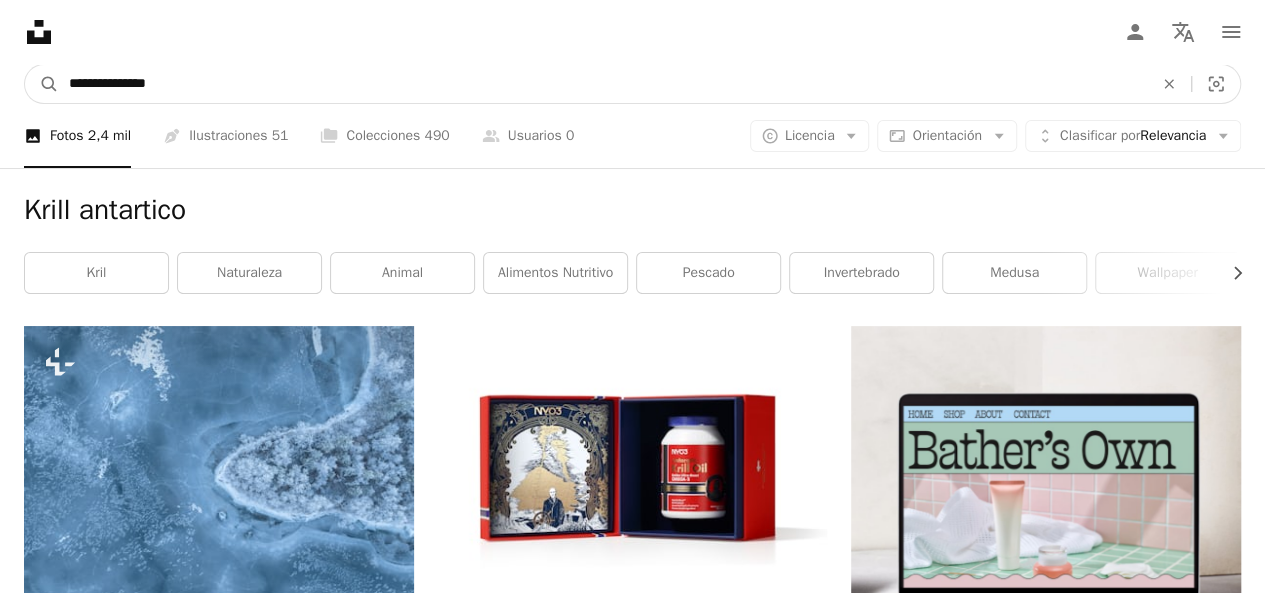 click on "**********" at bounding box center [603, 84] 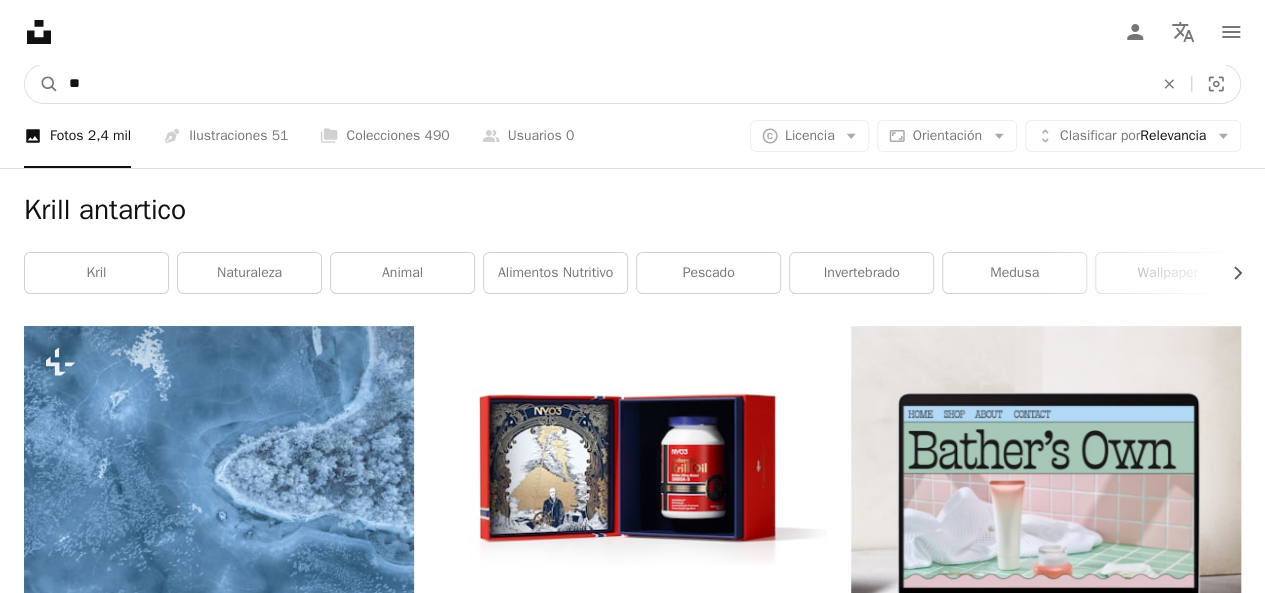 type on "*" 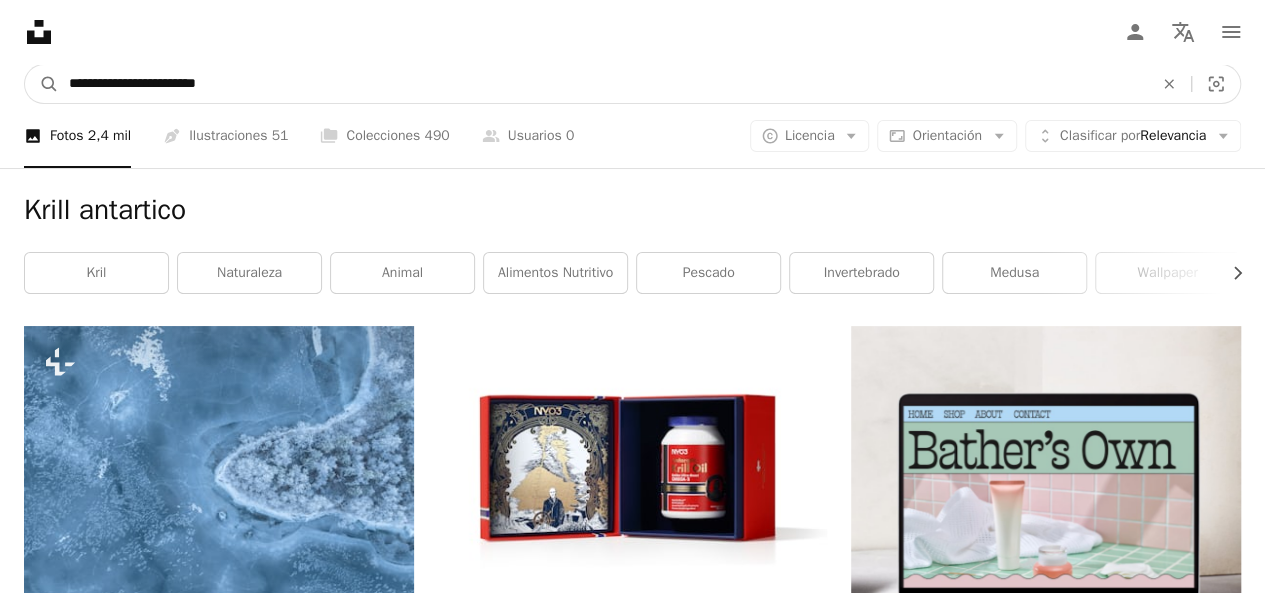 type on "**********" 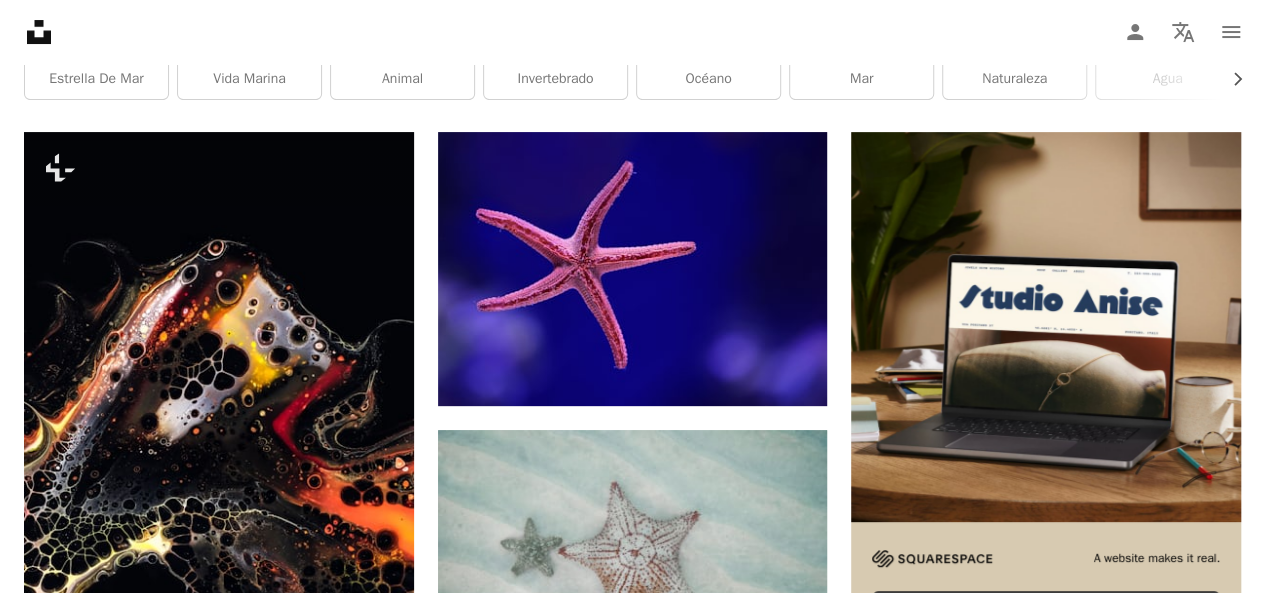 scroll, scrollTop: 199, scrollLeft: 0, axis: vertical 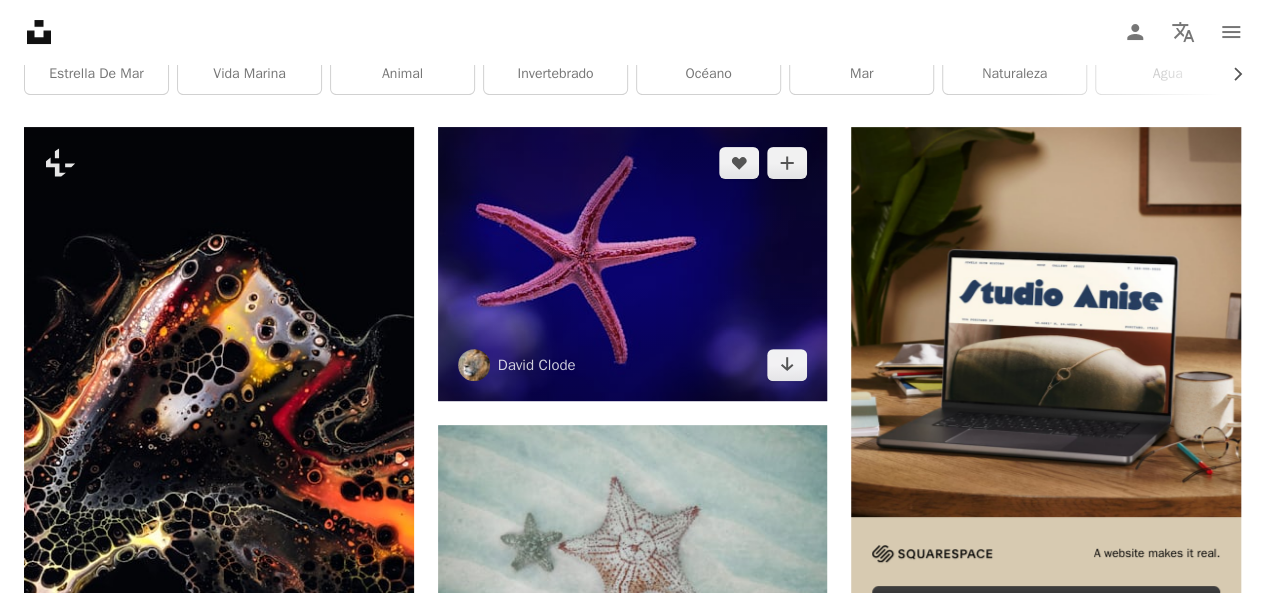 click at bounding box center [633, 264] 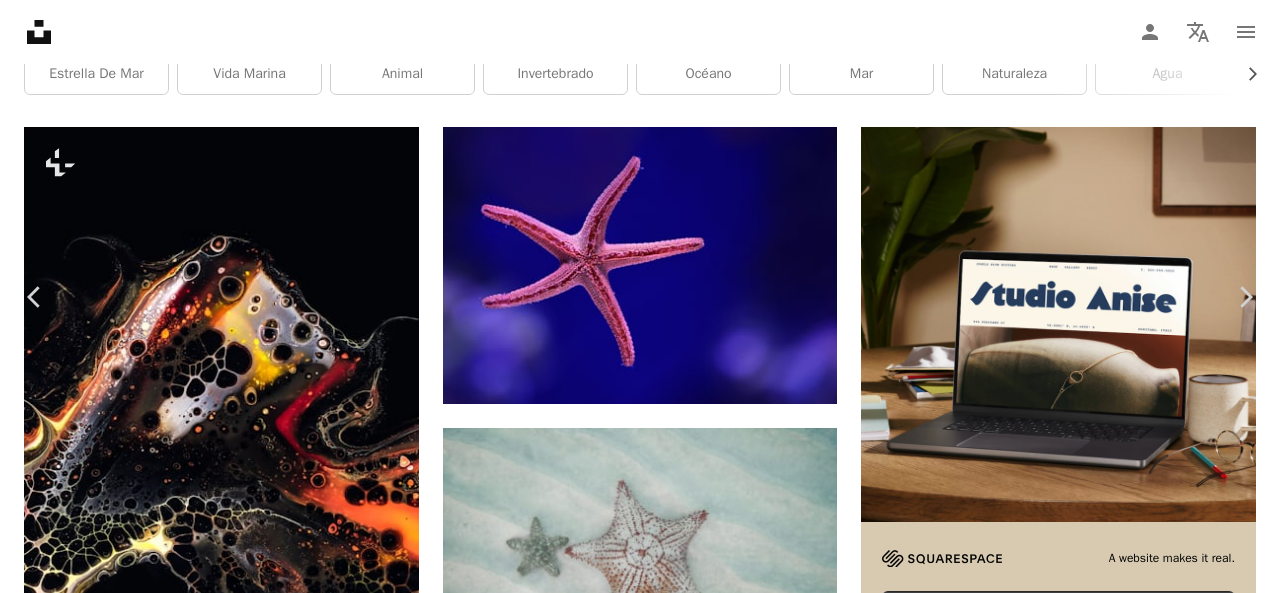 click on "Descargar gratis" at bounding box center (1074, 4005) 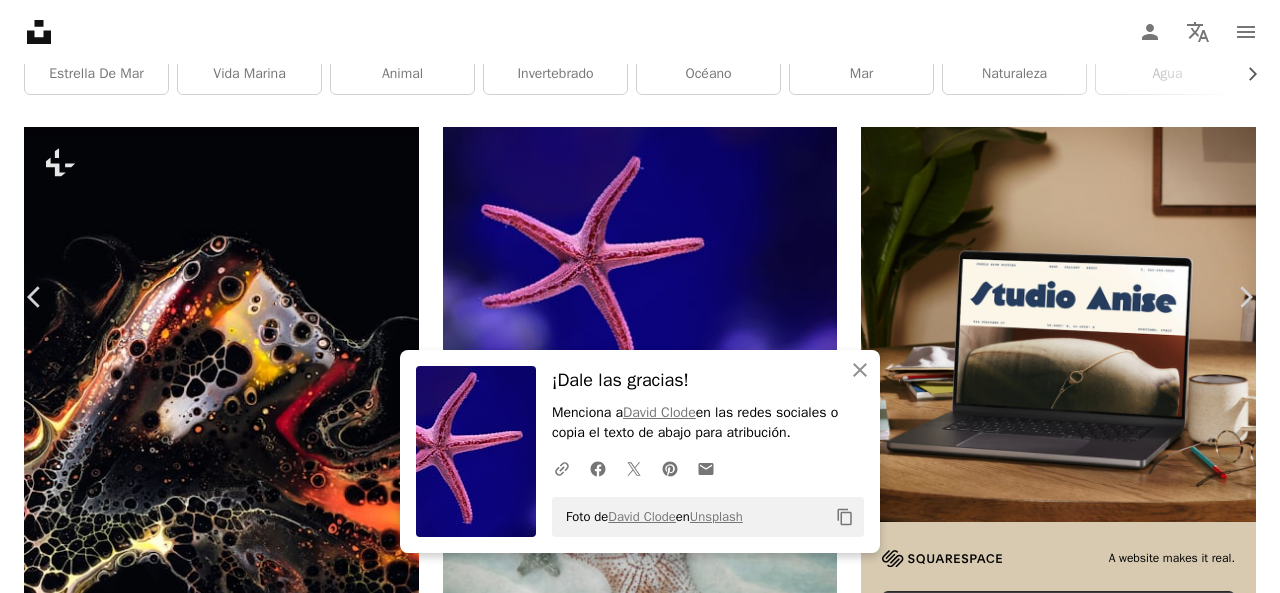 click on "An X shape" at bounding box center [20, 20] 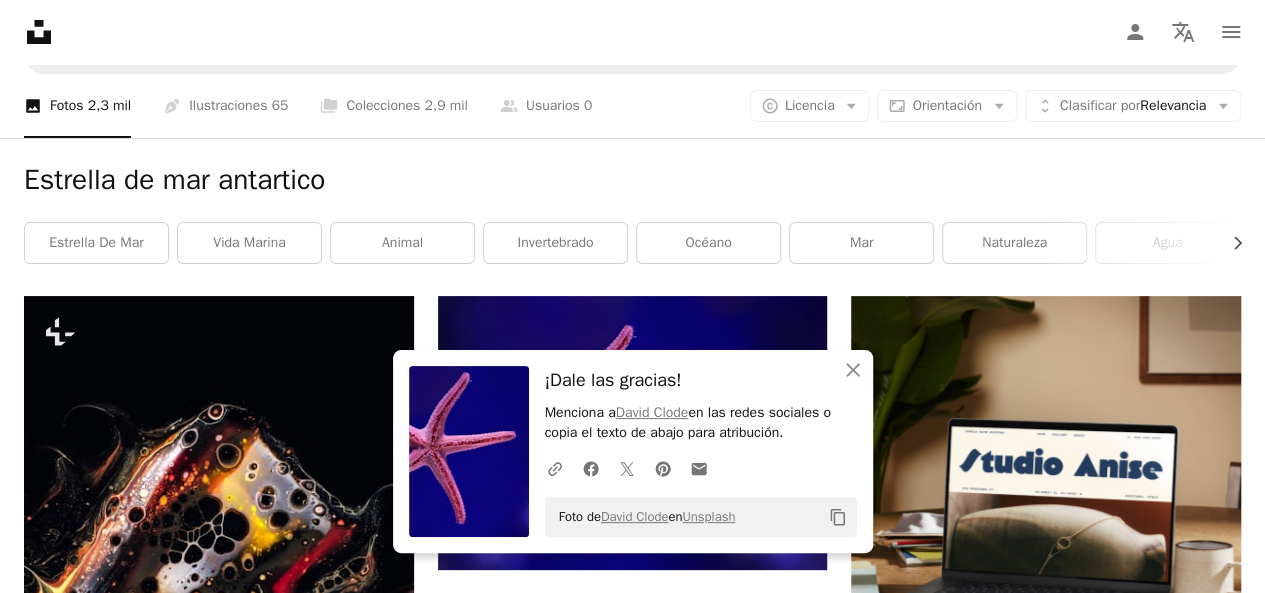 scroll, scrollTop: 0, scrollLeft: 0, axis: both 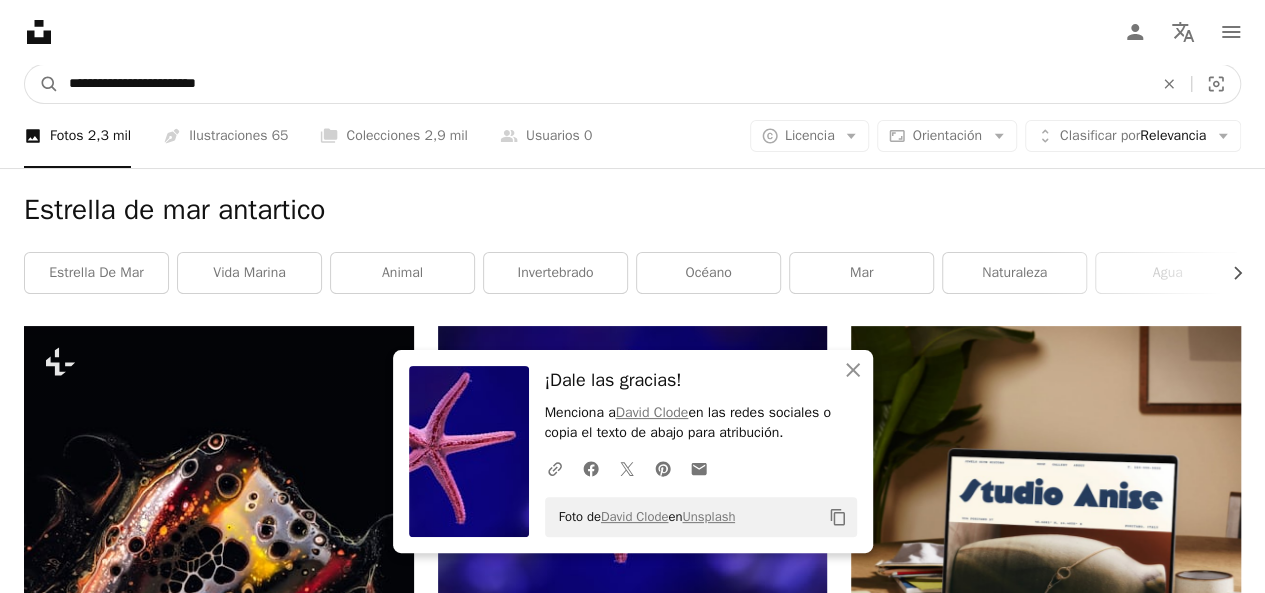 click on "**********" at bounding box center (603, 84) 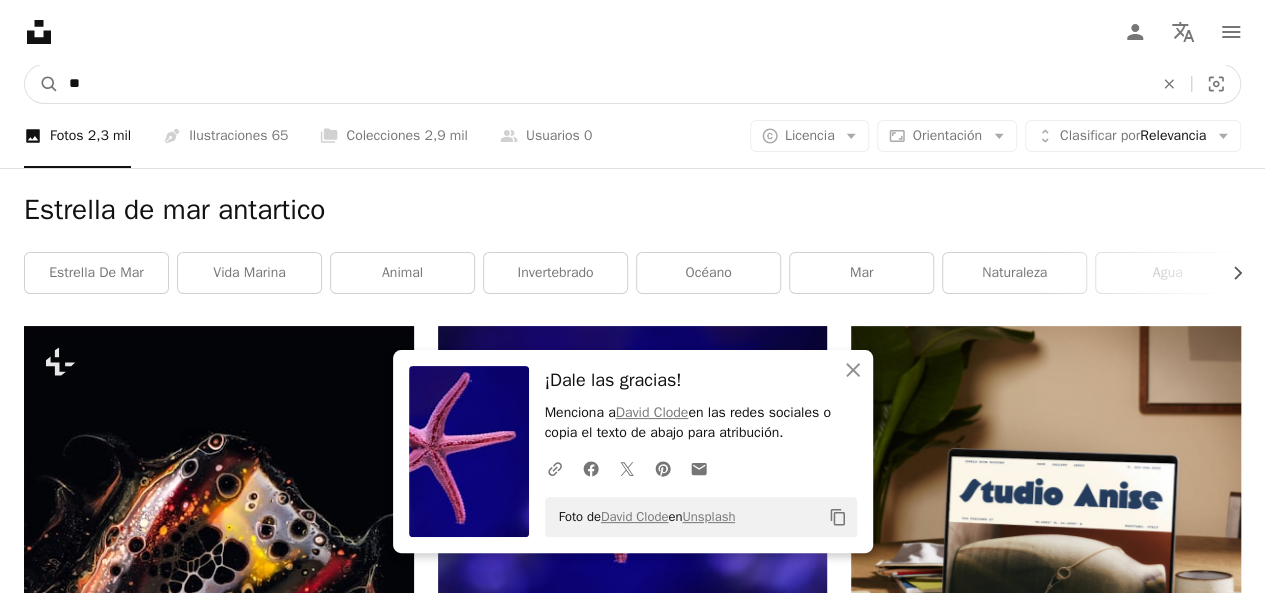 type on "*" 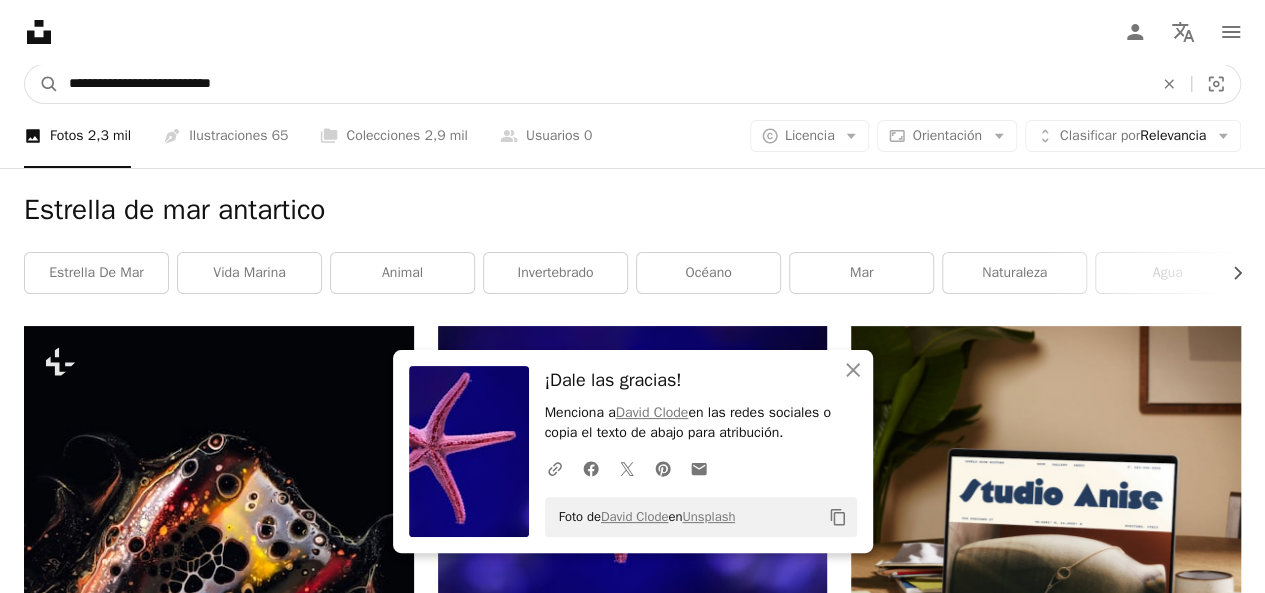 type on "**********" 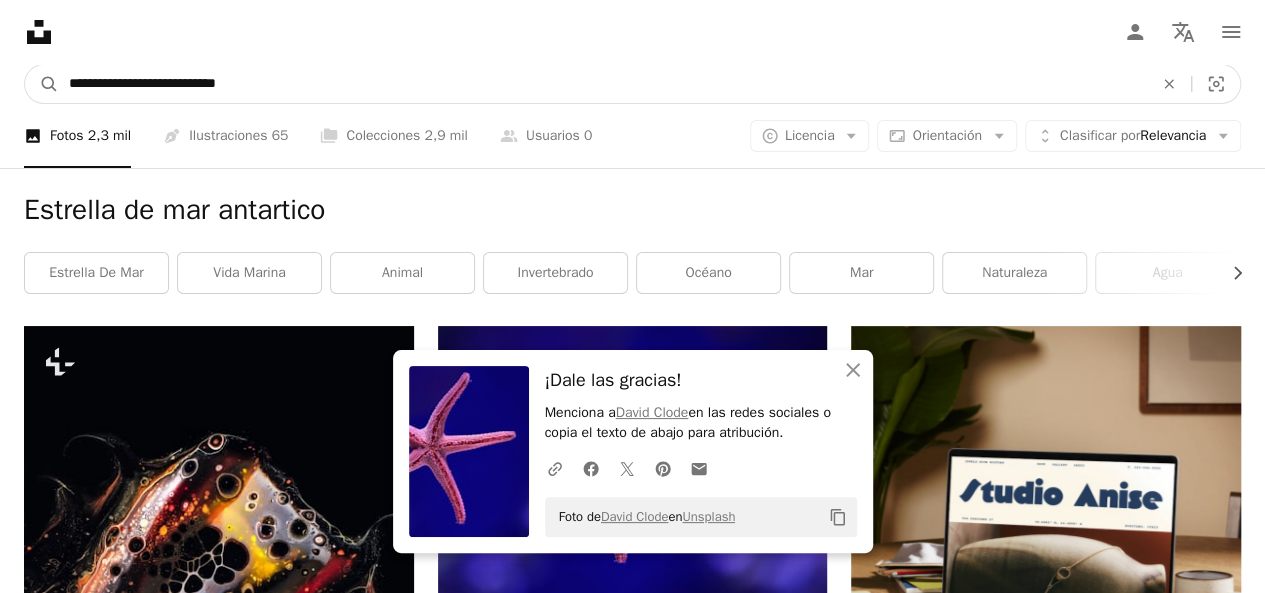 click on "A magnifying glass" at bounding box center (42, 84) 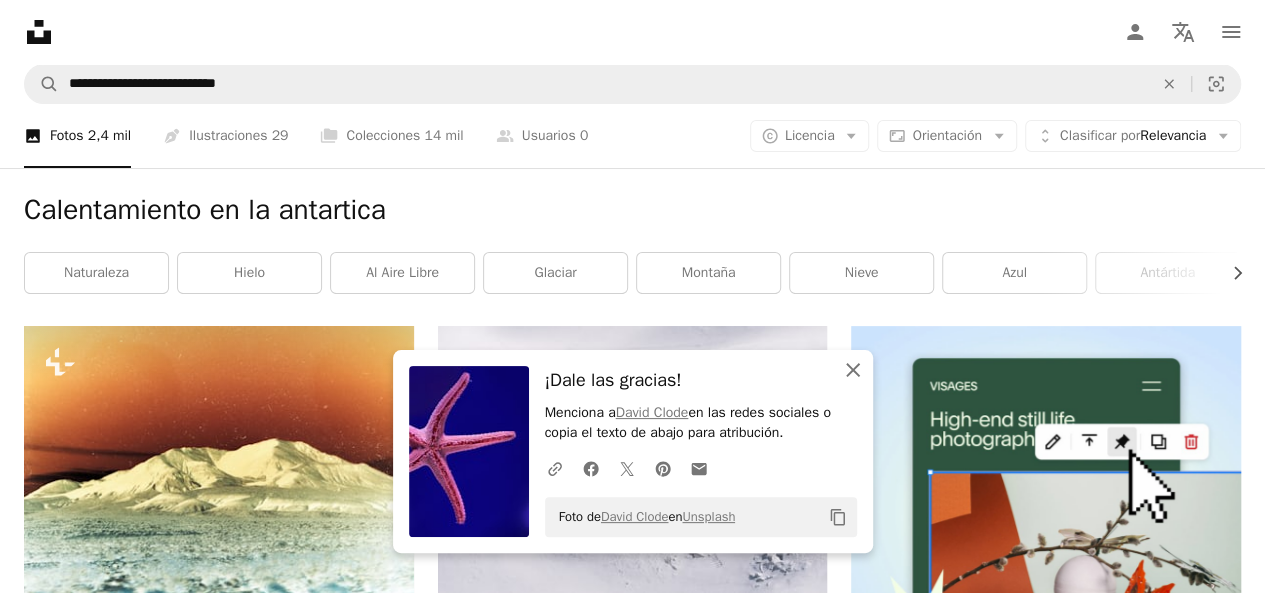 click on "An X shape" 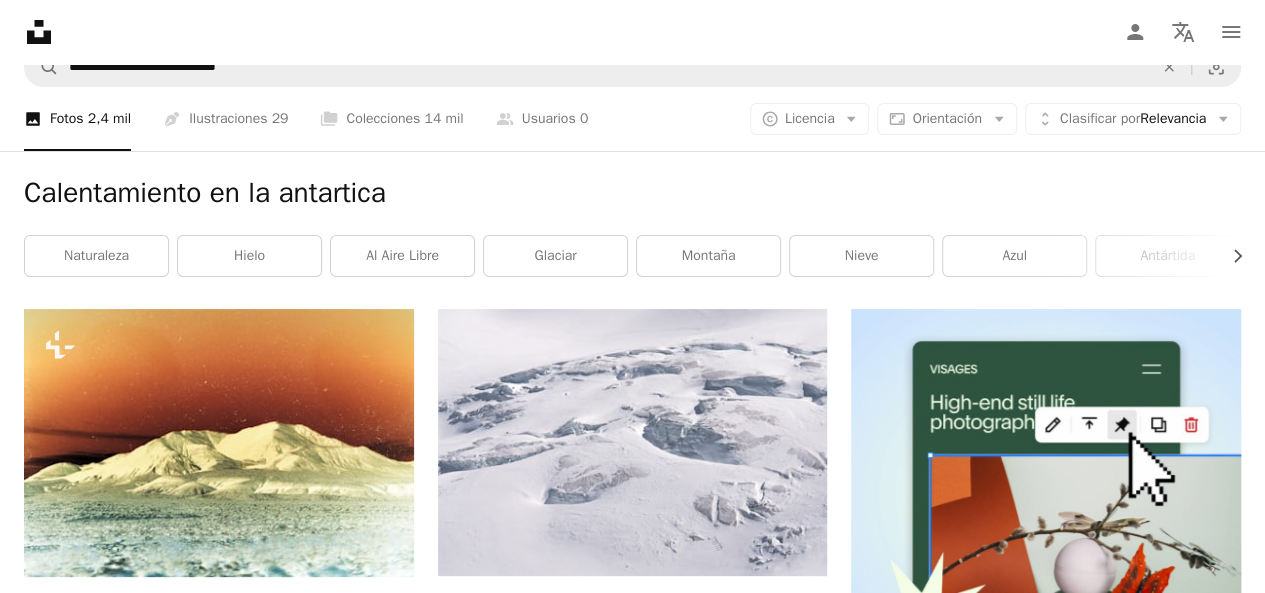 scroll, scrollTop: 0, scrollLeft: 0, axis: both 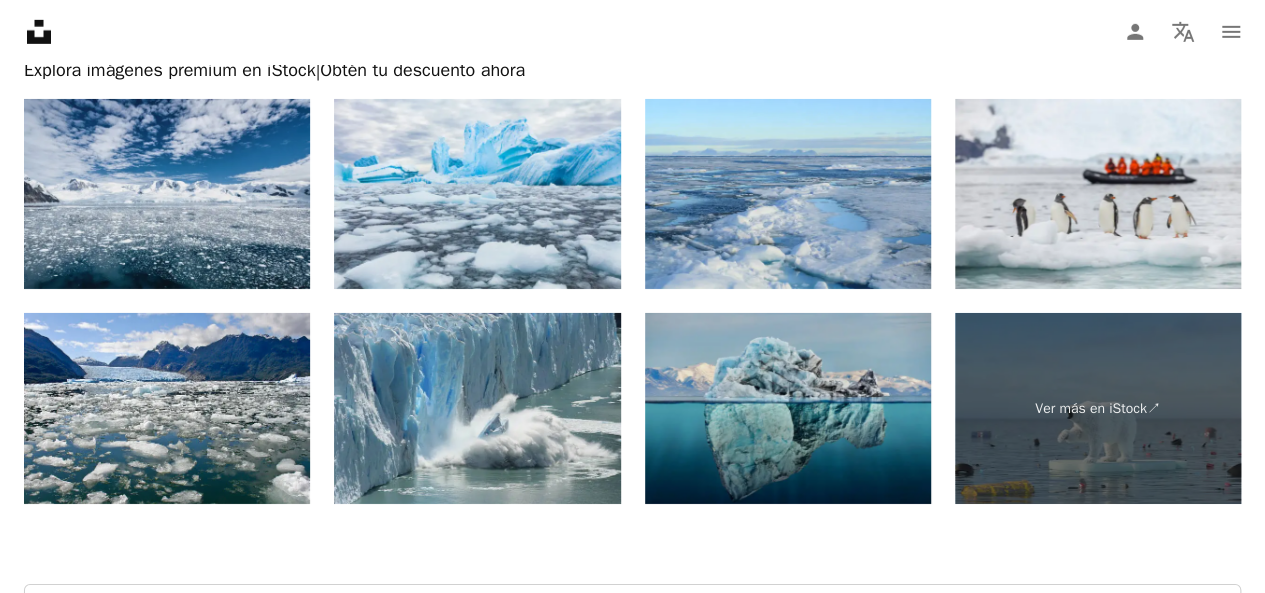 click at bounding box center [788, 408] 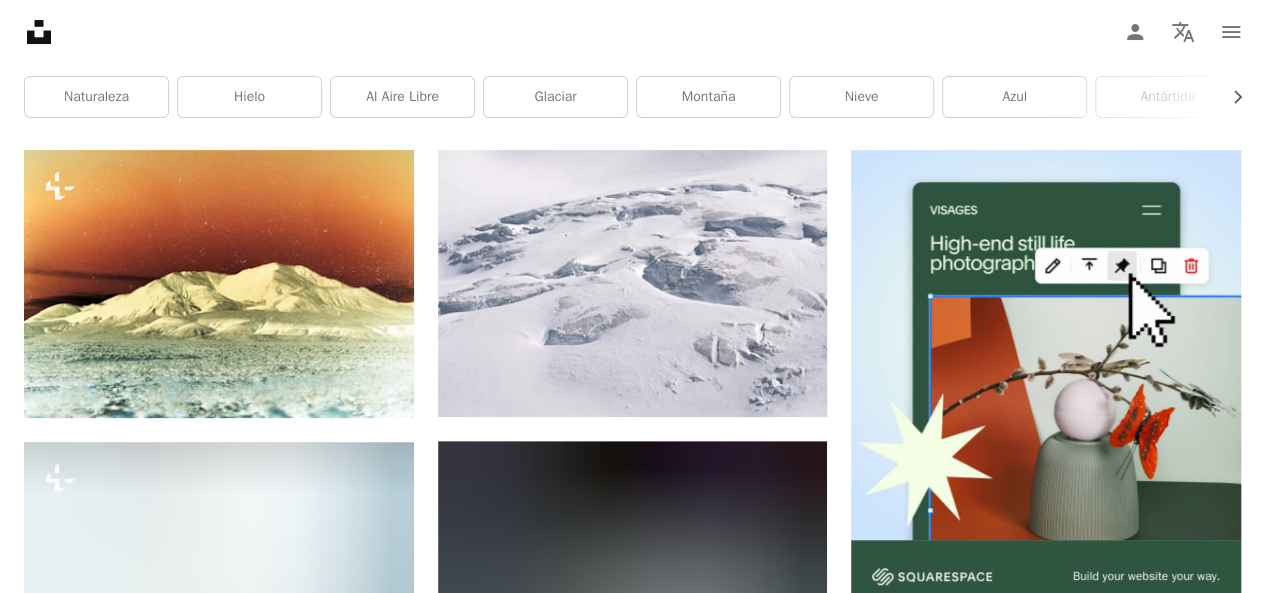 scroll, scrollTop: 0, scrollLeft: 0, axis: both 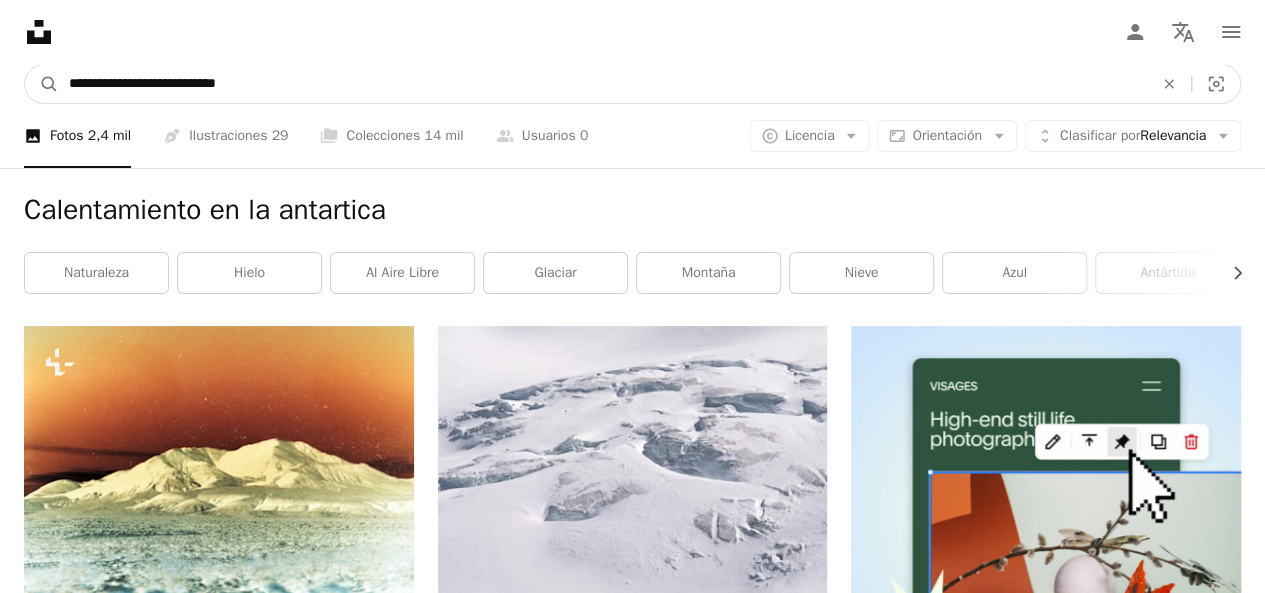 click on "**********" at bounding box center [603, 84] 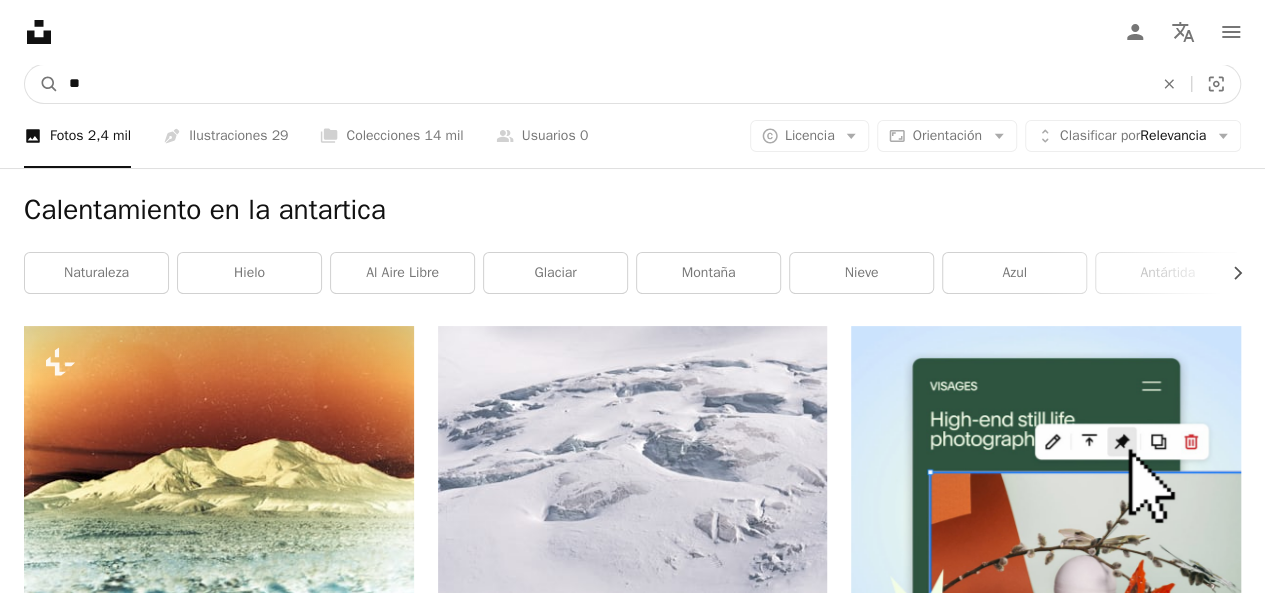 type on "*" 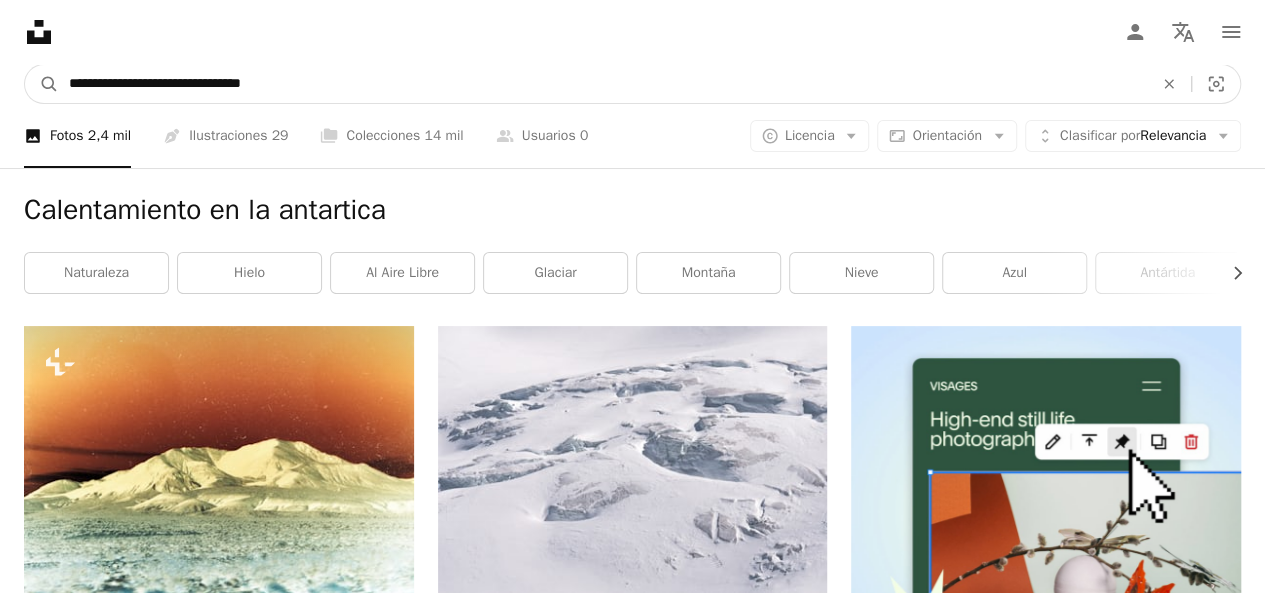 type on "**********" 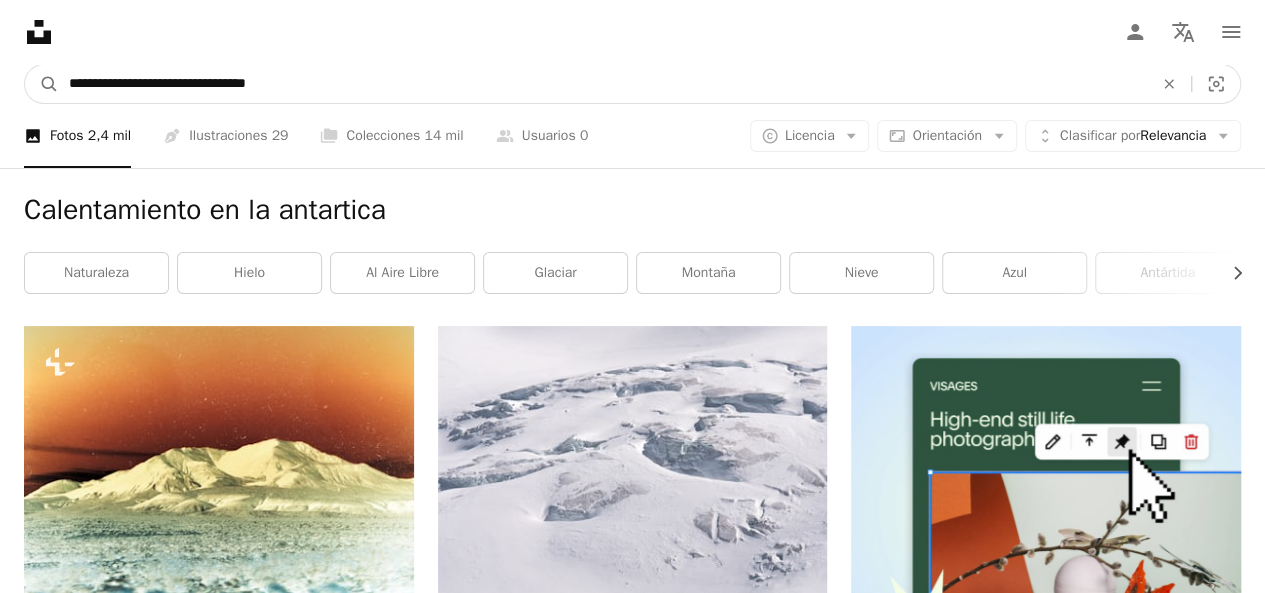 click on "A magnifying glass" at bounding box center (42, 84) 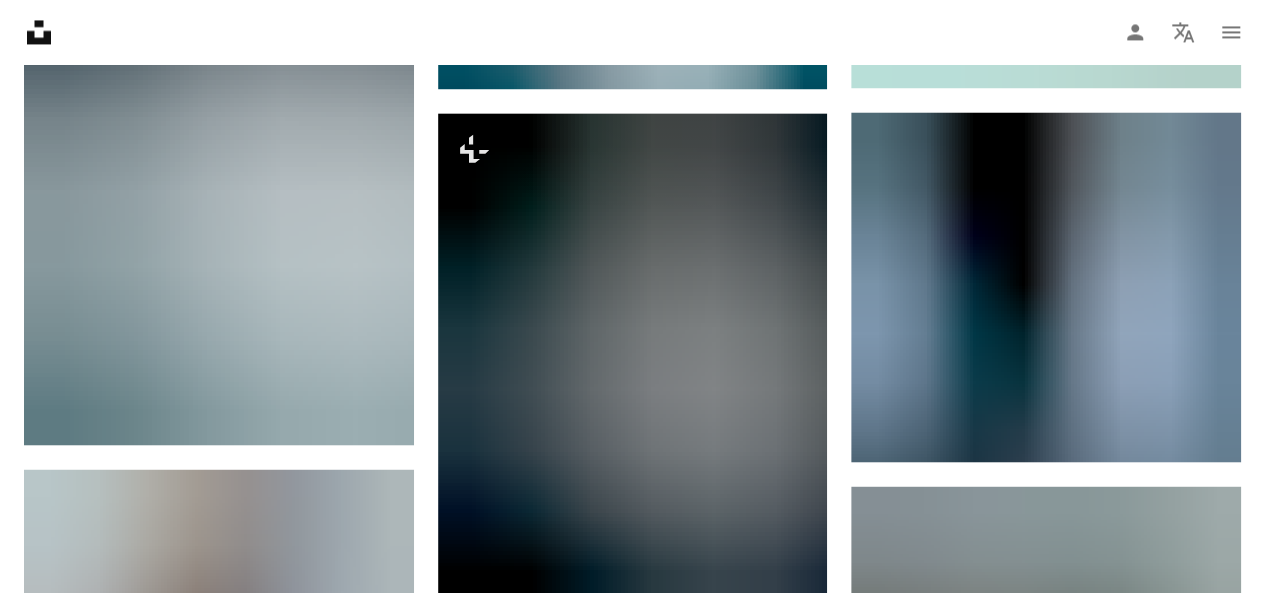 scroll, scrollTop: 1883, scrollLeft: 0, axis: vertical 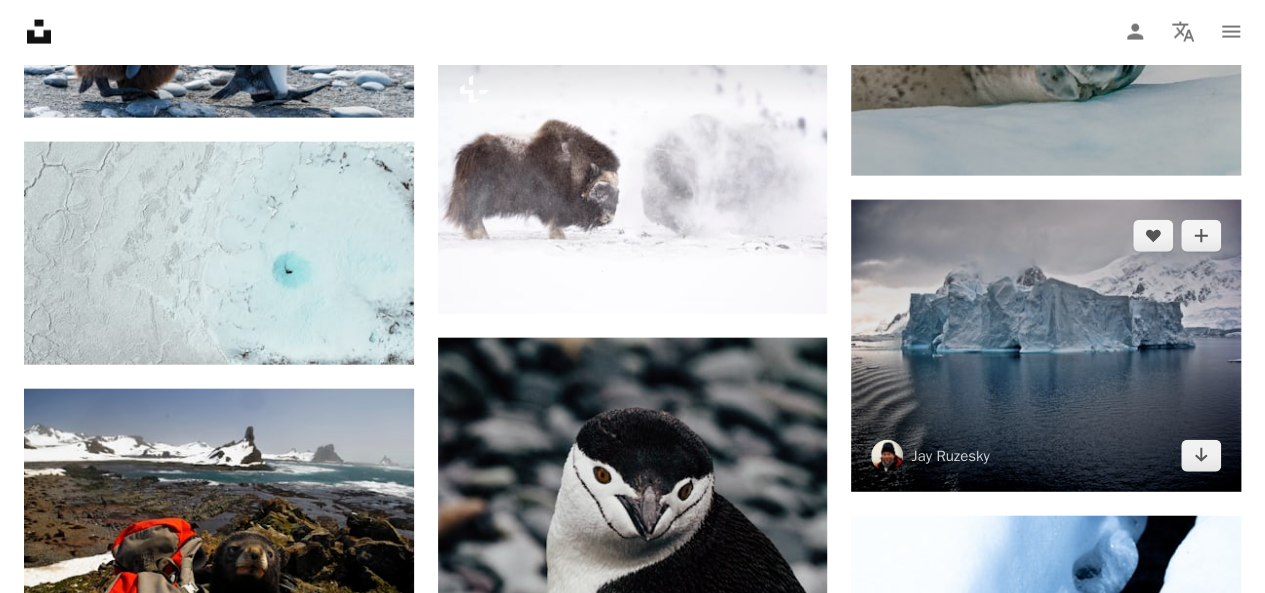 click at bounding box center [1046, 346] 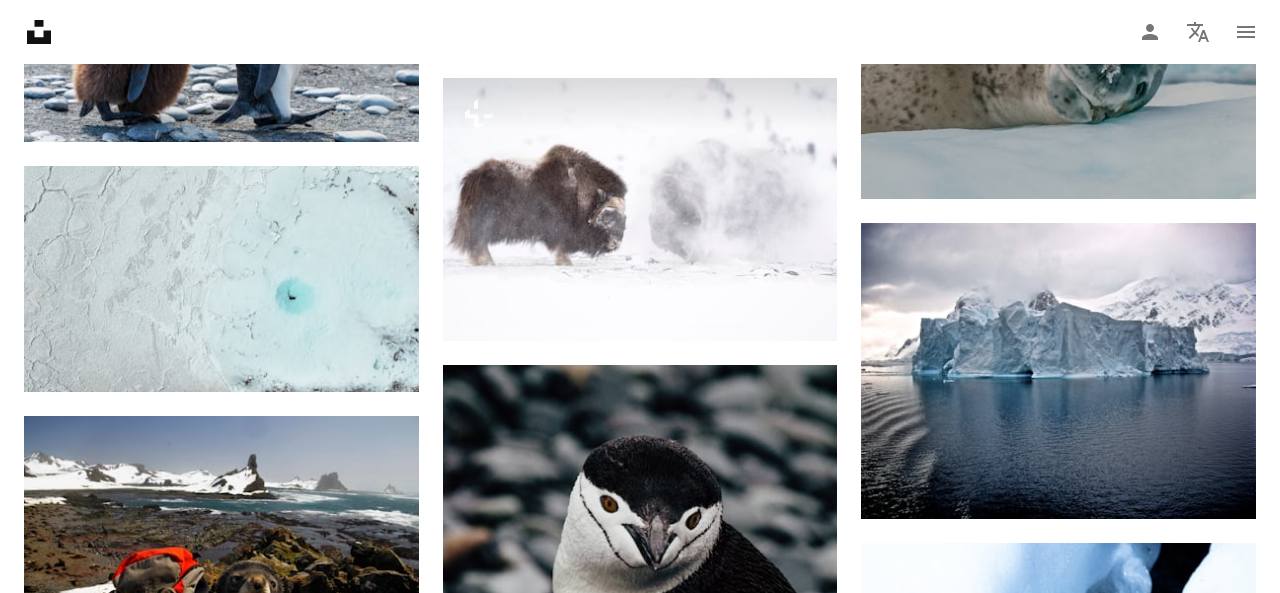 scroll, scrollTop: 4249, scrollLeft: 0, axis: vertical 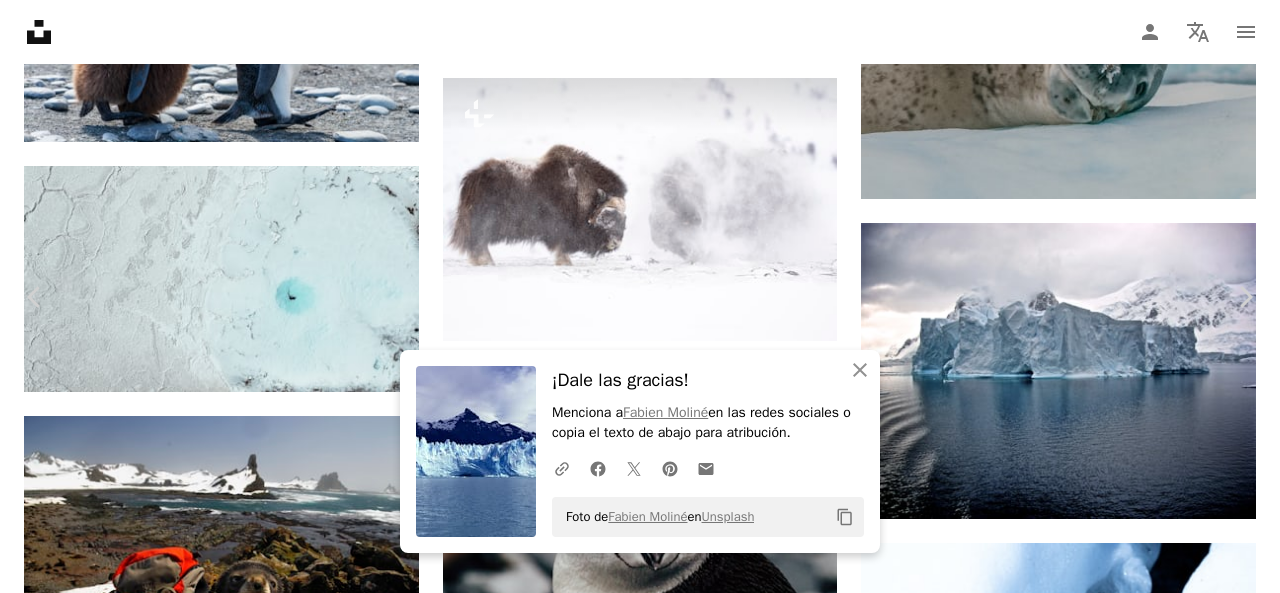 click on "An X shape" at bounding box center [20, 20] 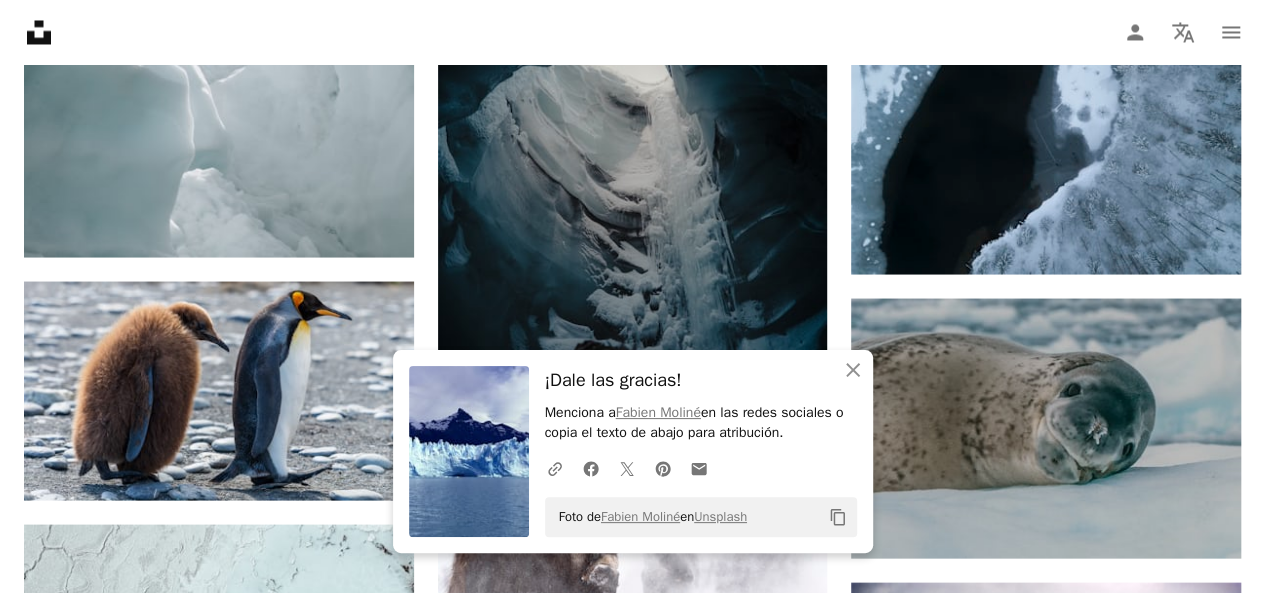 scroll, scrollTop: 0, scrollLeft: 0, axis: both 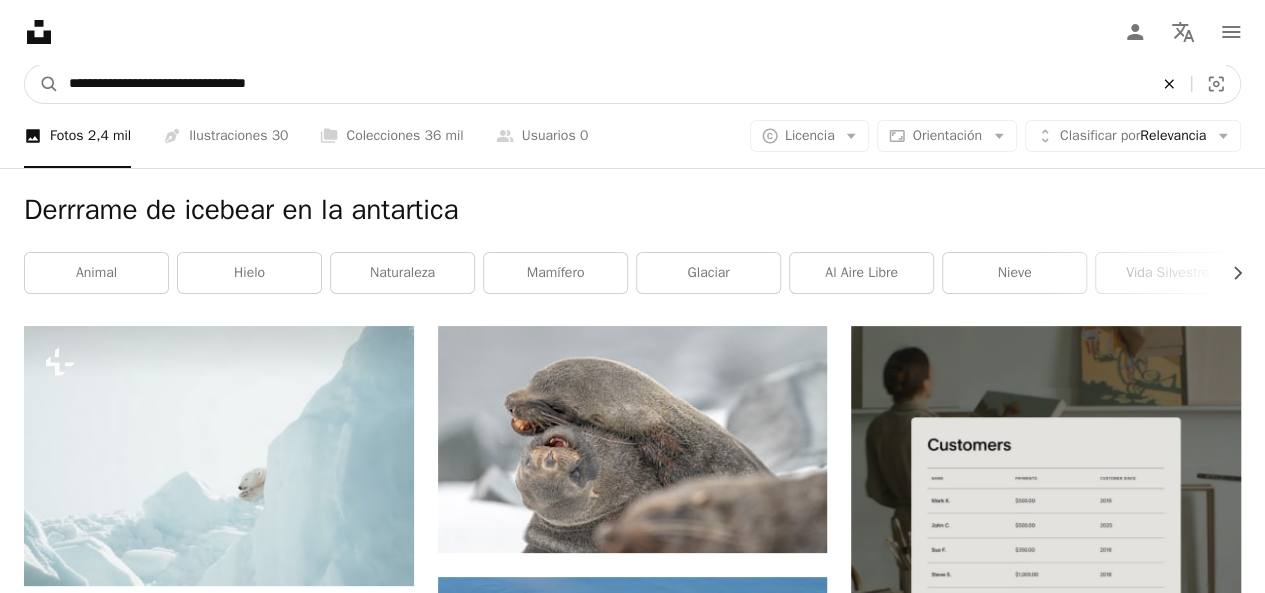 click on "An X shape" 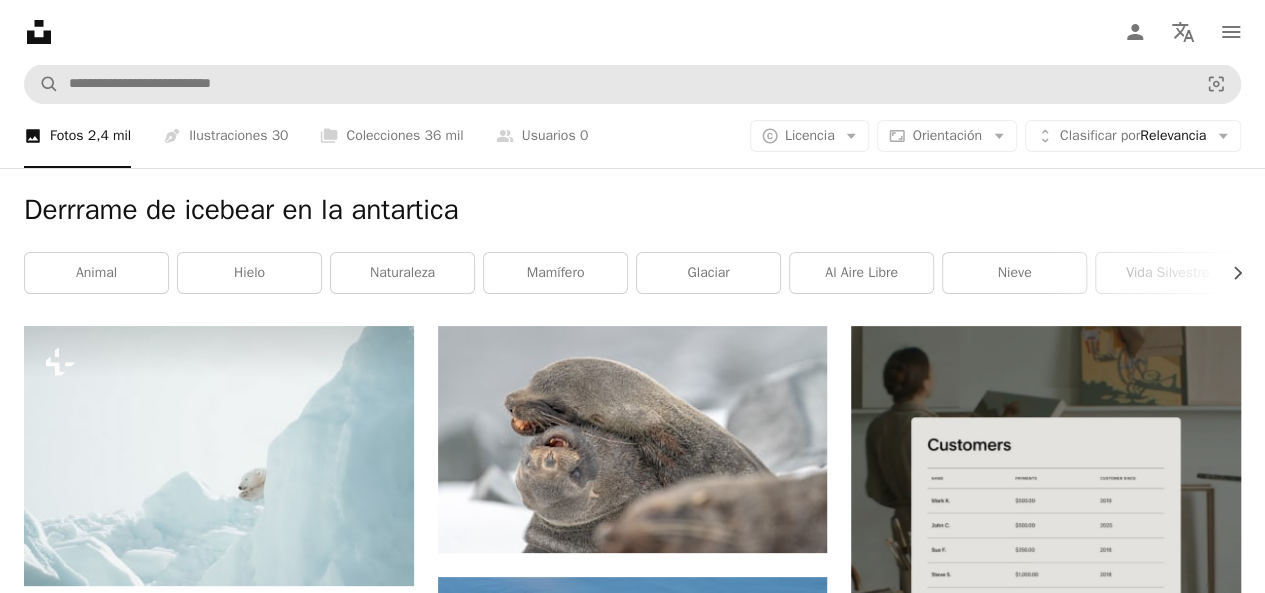 click on "Unsplash logo Página de inicio de Unsplash" 